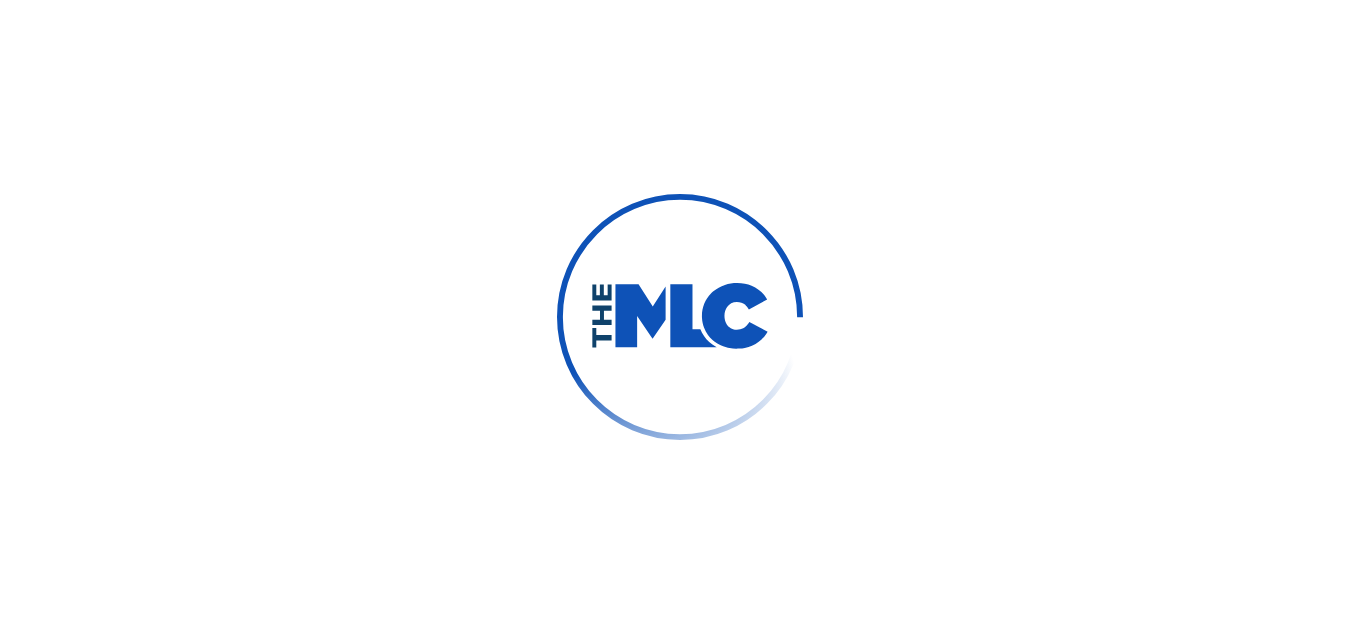 scroll, scrollTop: 0, scrollLeft: 0, axis: both 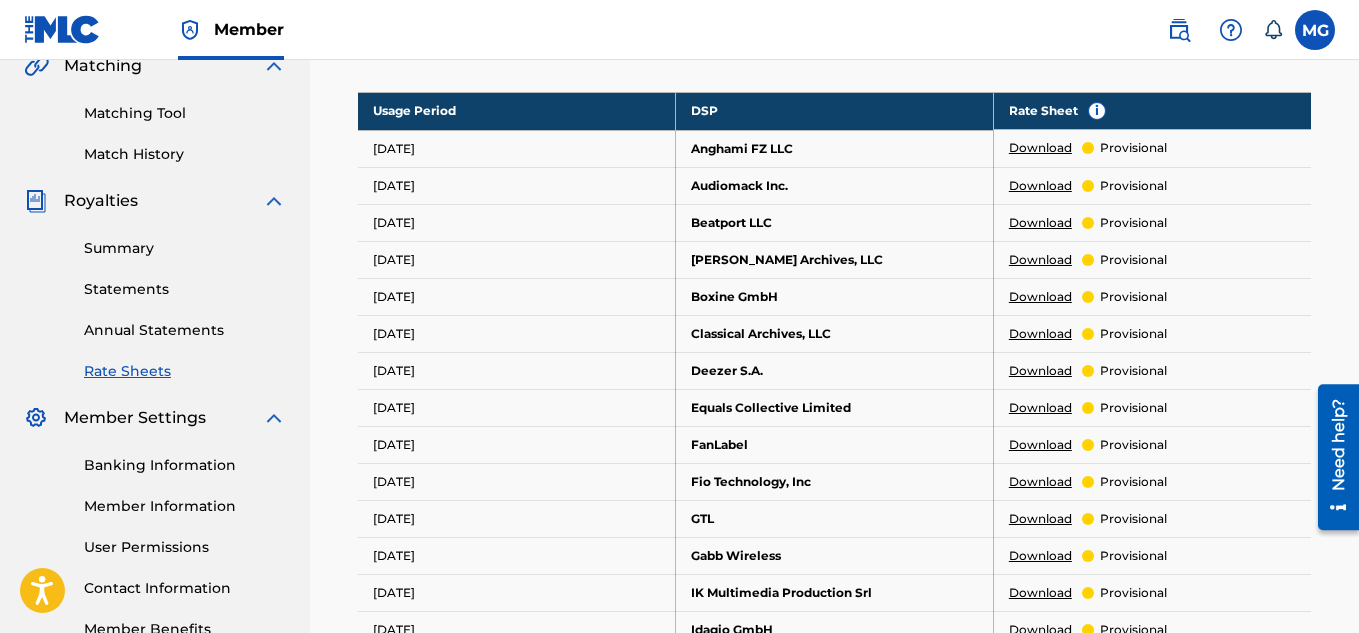 click on "Download" at bounding box center (1040, 186) 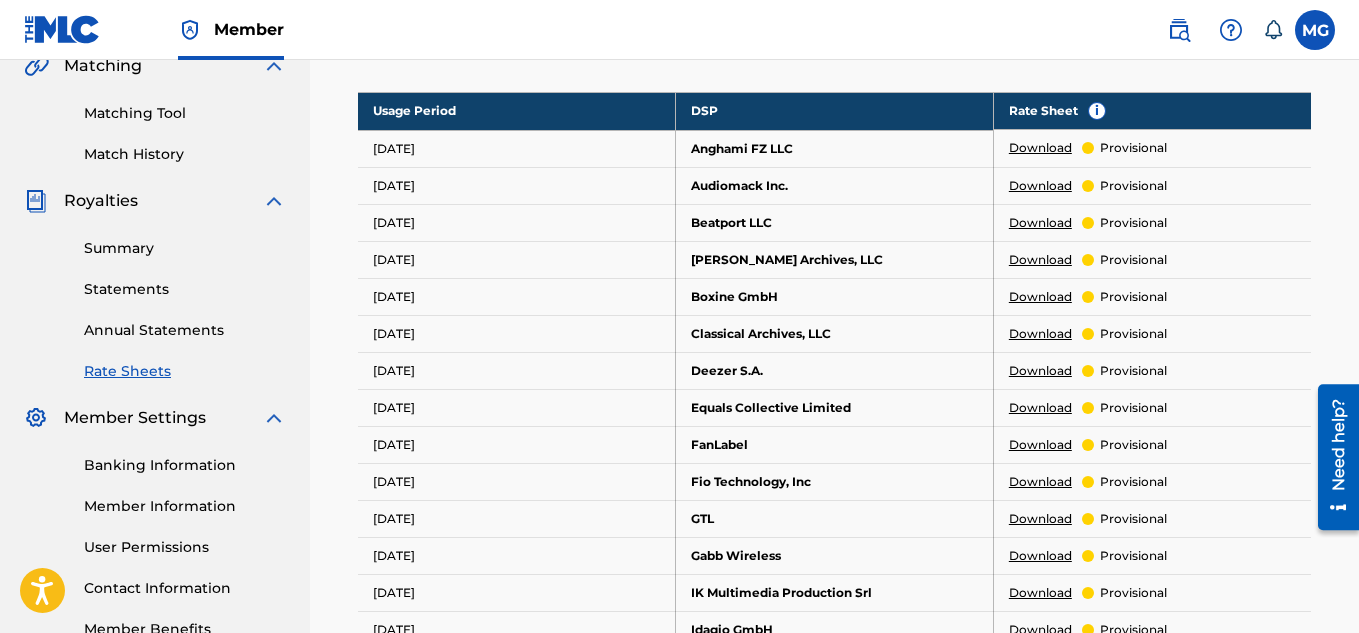 click on "Download" at bounding box center (1040, 223) 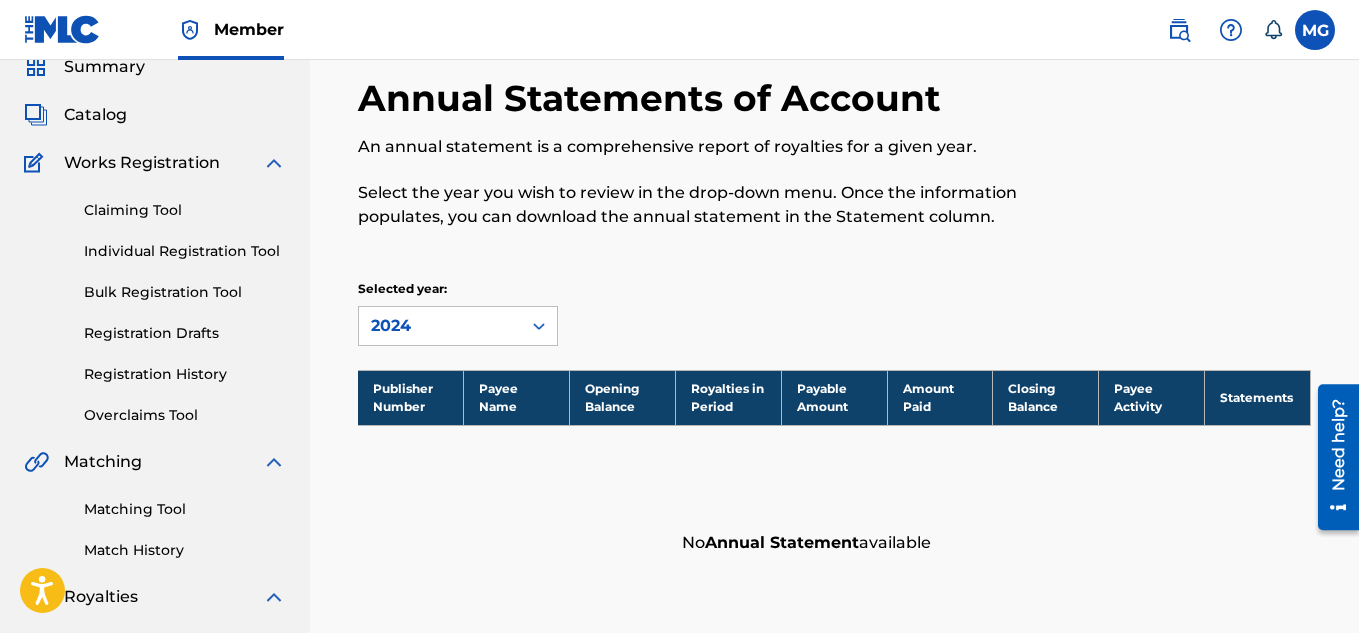 scroll, scrollTop: 80, scrollLeft: 0, axis: vertical 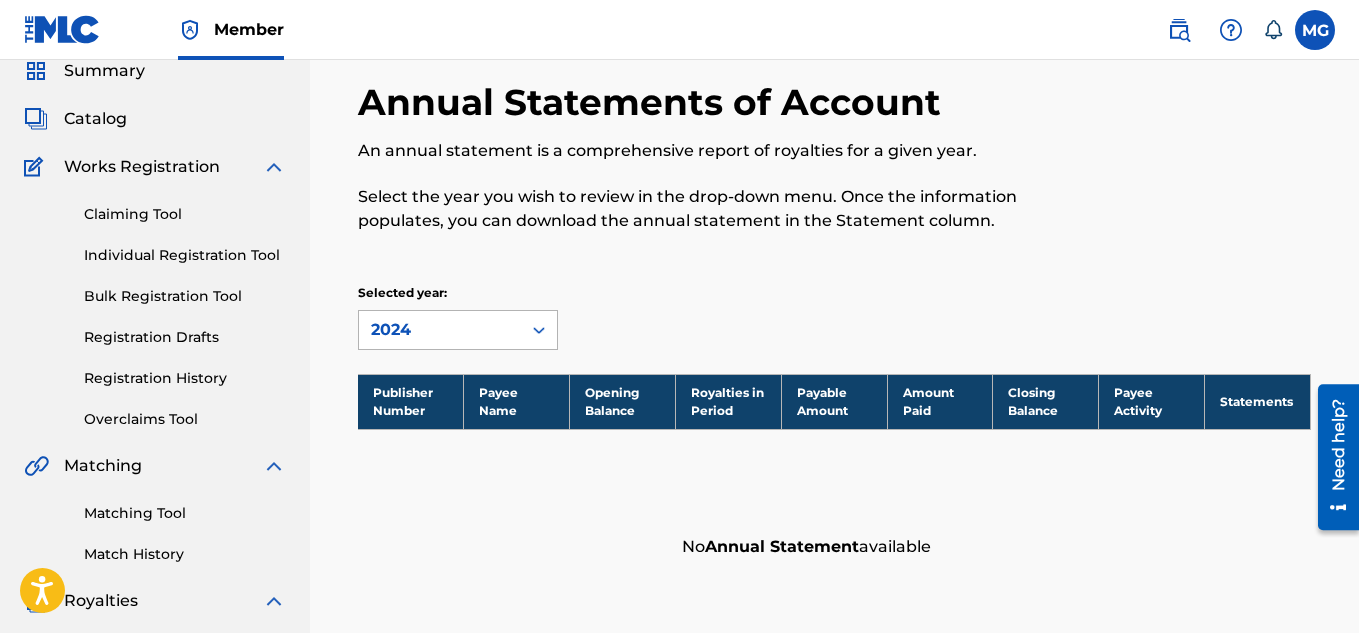 click 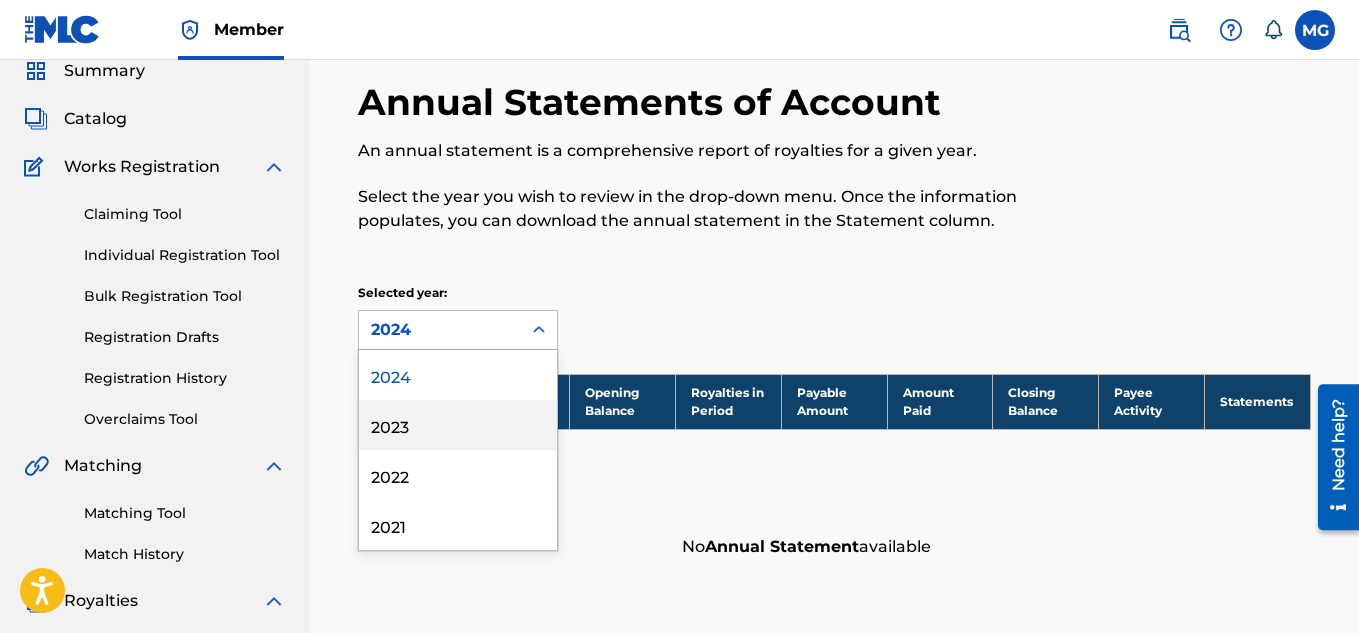 click on "2023" at bounding box center (458, 425) 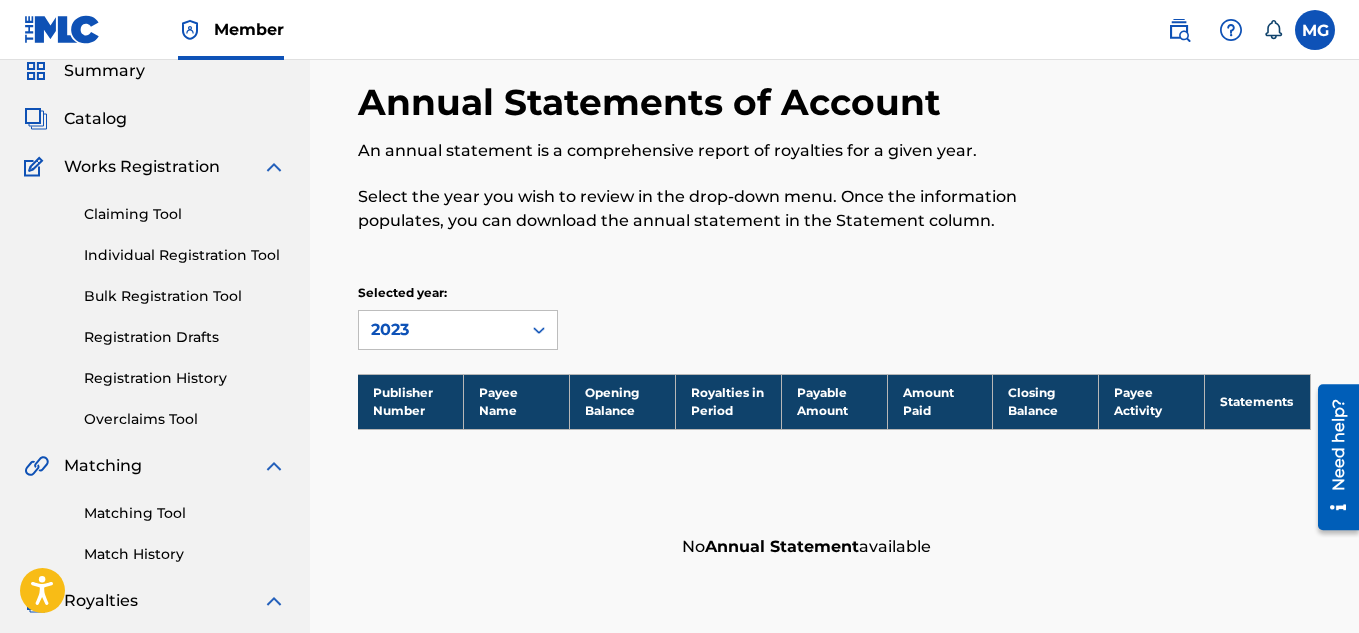 click 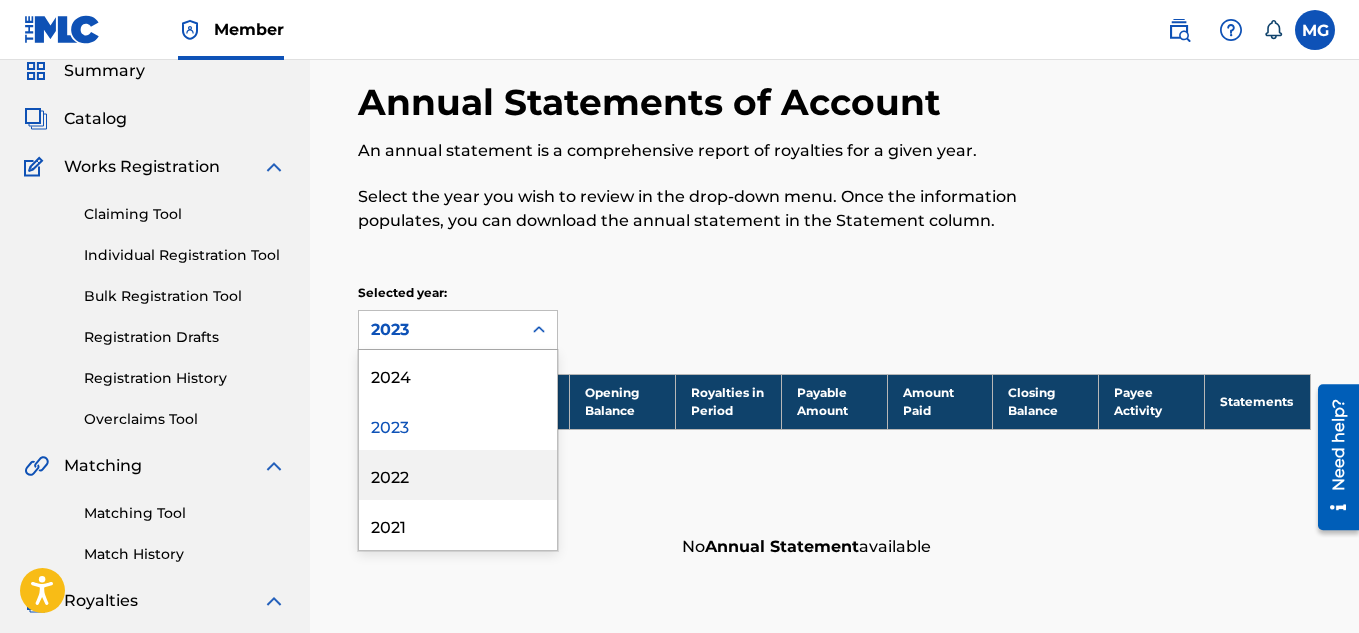 click on "2022" at bounding box center (458, 475) 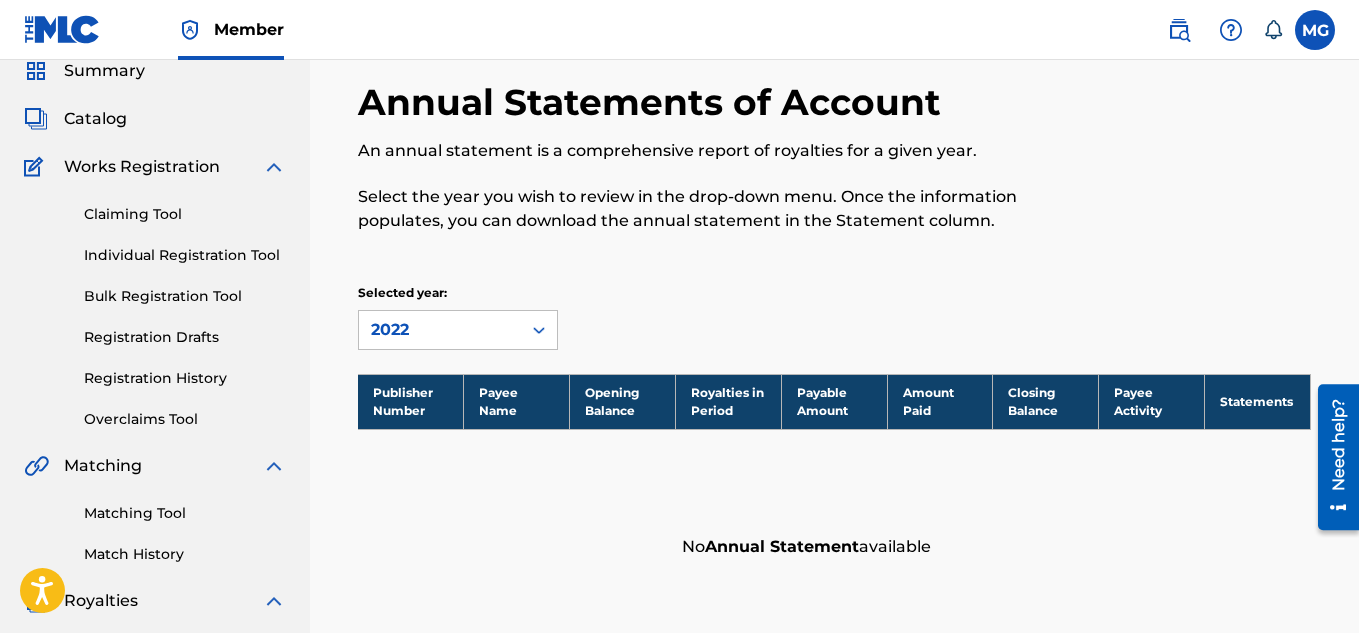 click 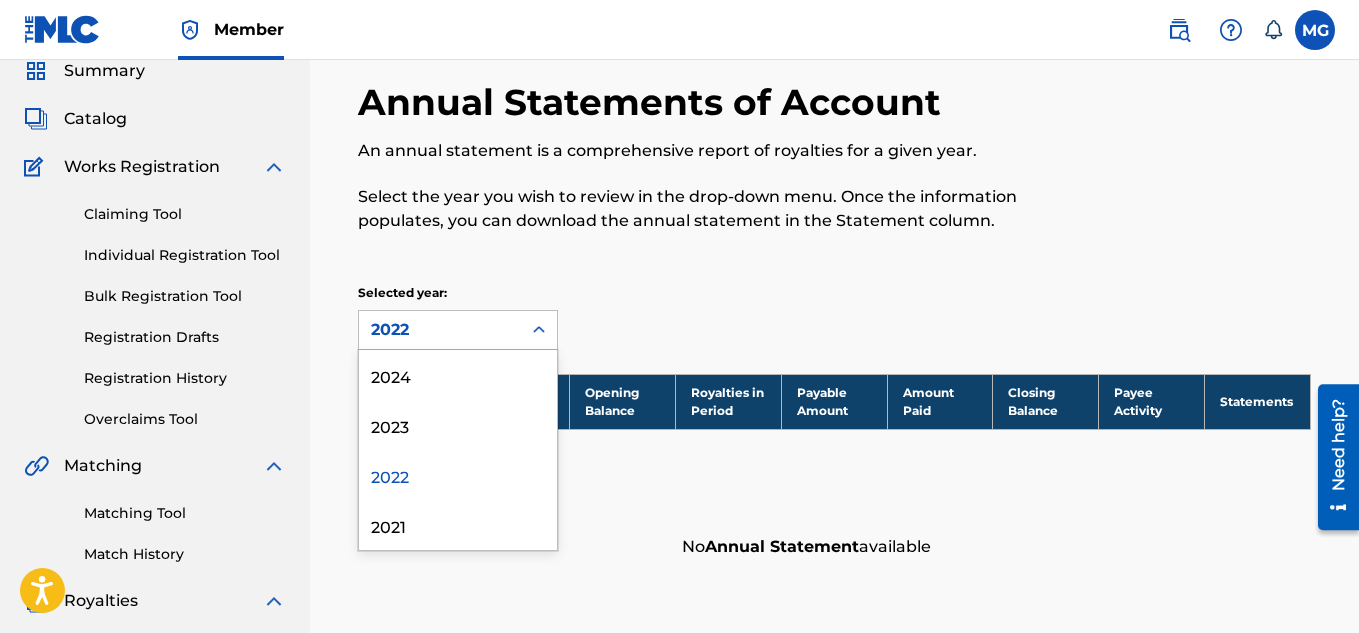 click on "2022" at bounding box center [458, 475] 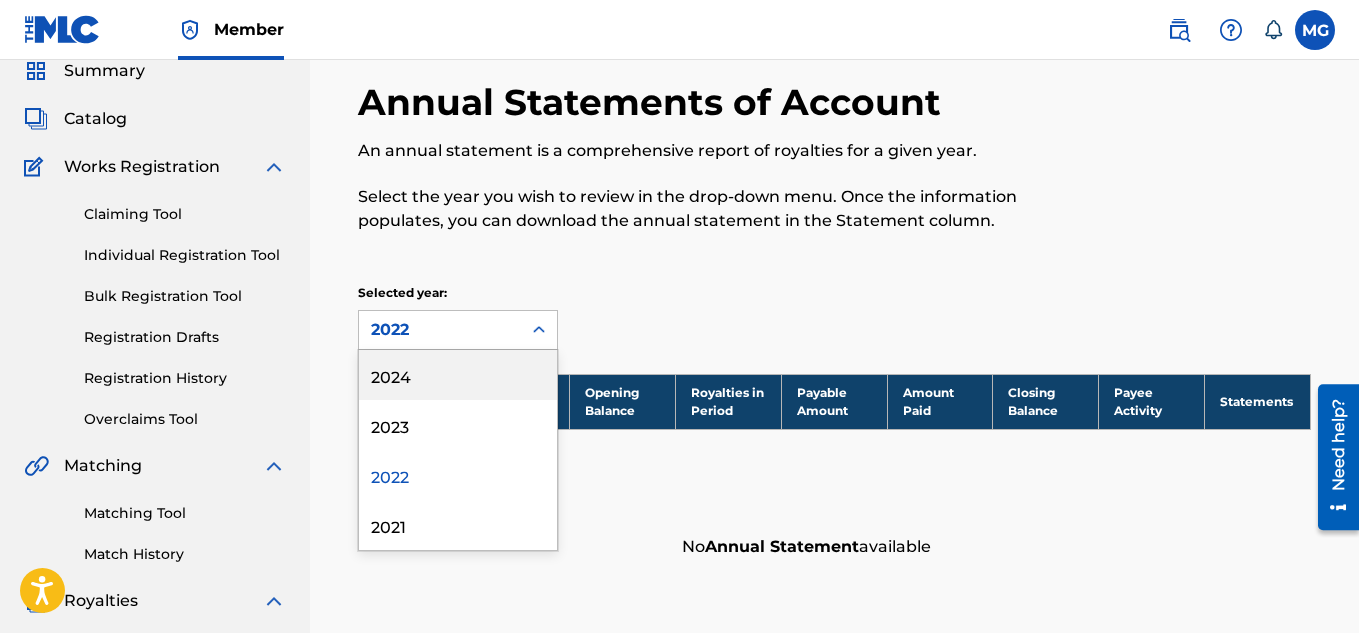 click at bounding box center [539, 330] 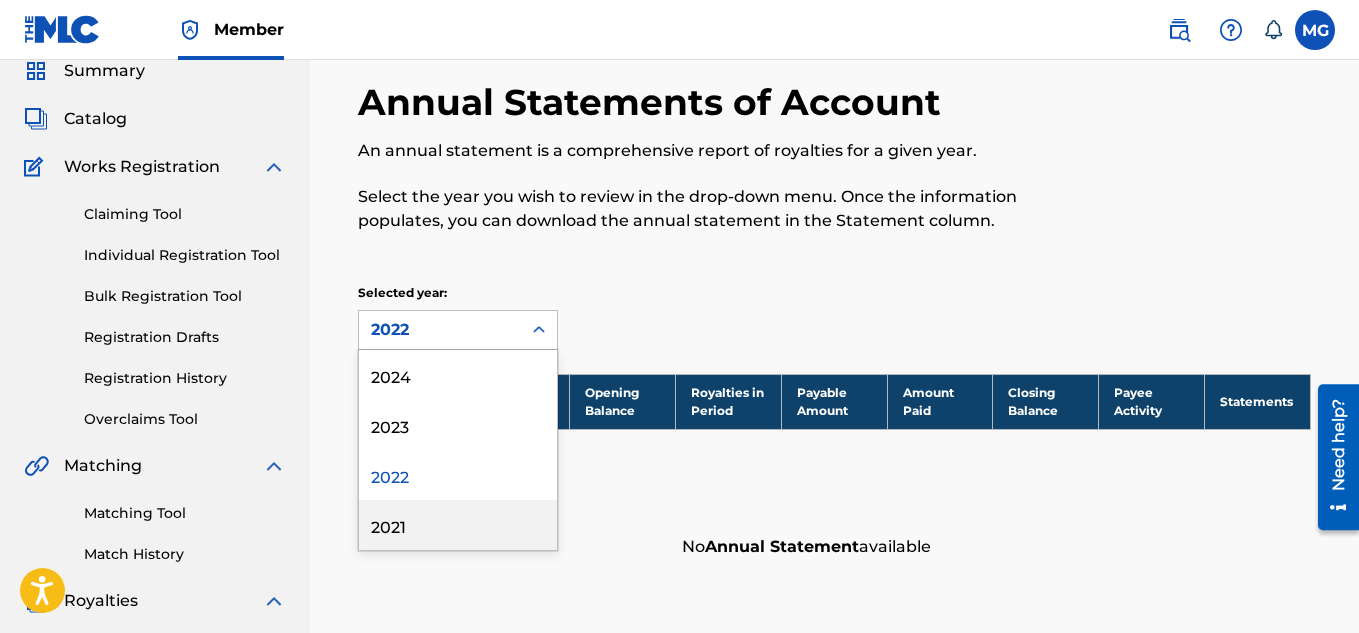 click on "2021" at bounding box center (458, 525) 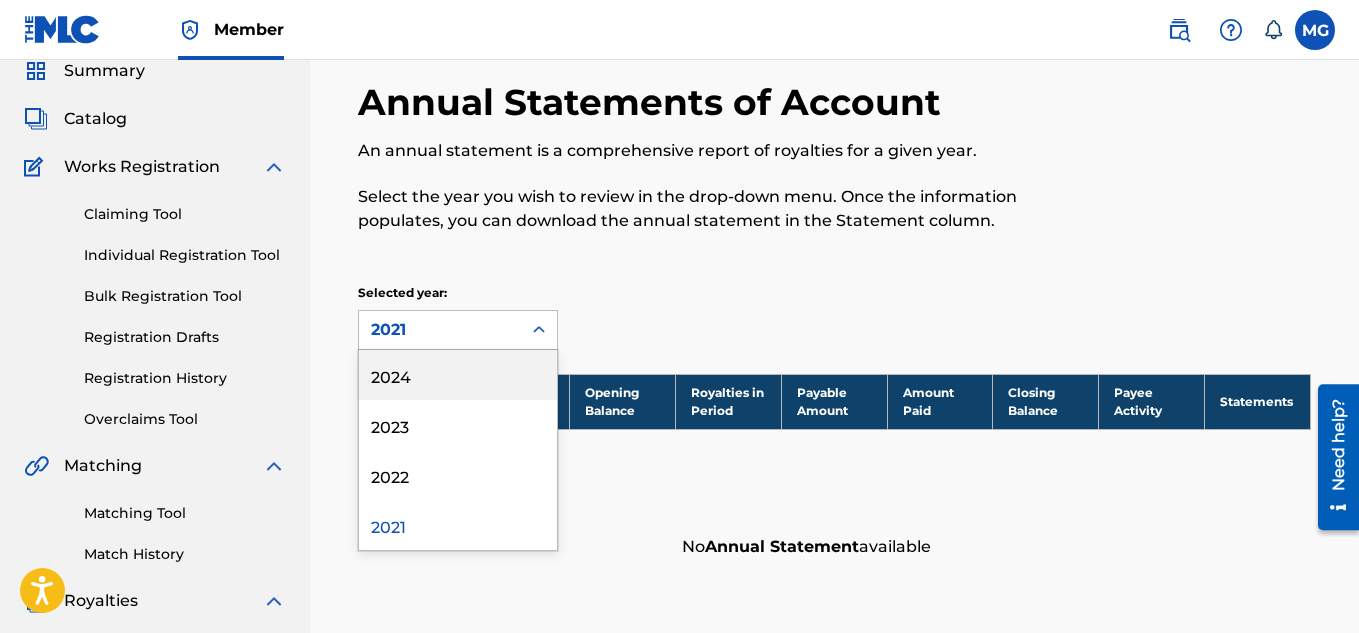 click 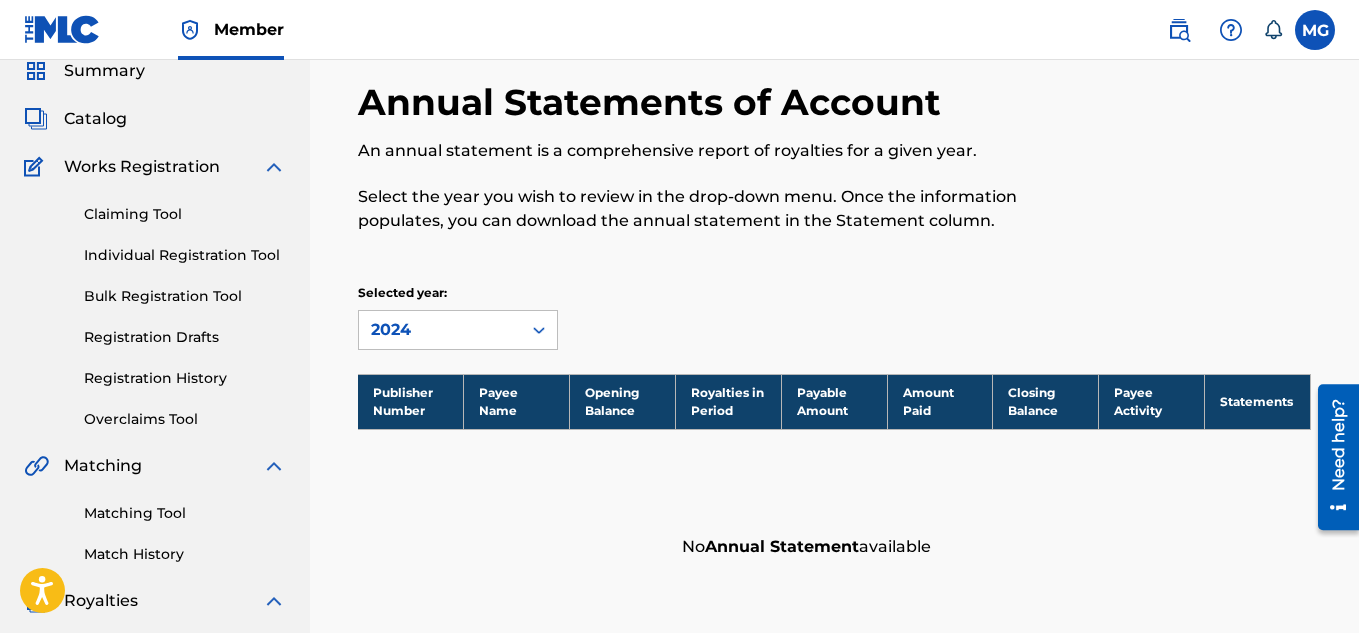 click on "Annual Statements of Account An annual statement is a comprehensive report of royalties for a given year. Select the year you wish to review in the drop-down menu. Once the information populates, you can download the annual statement in the Statement column. Selected year: 2024 Publisher Number Payee Name Opening Balance Royalties in Period Payable Amount Amount Paid Closing Balance Payee Activity Statements No  Annual Statement  available" at bounding box center (834, 547) 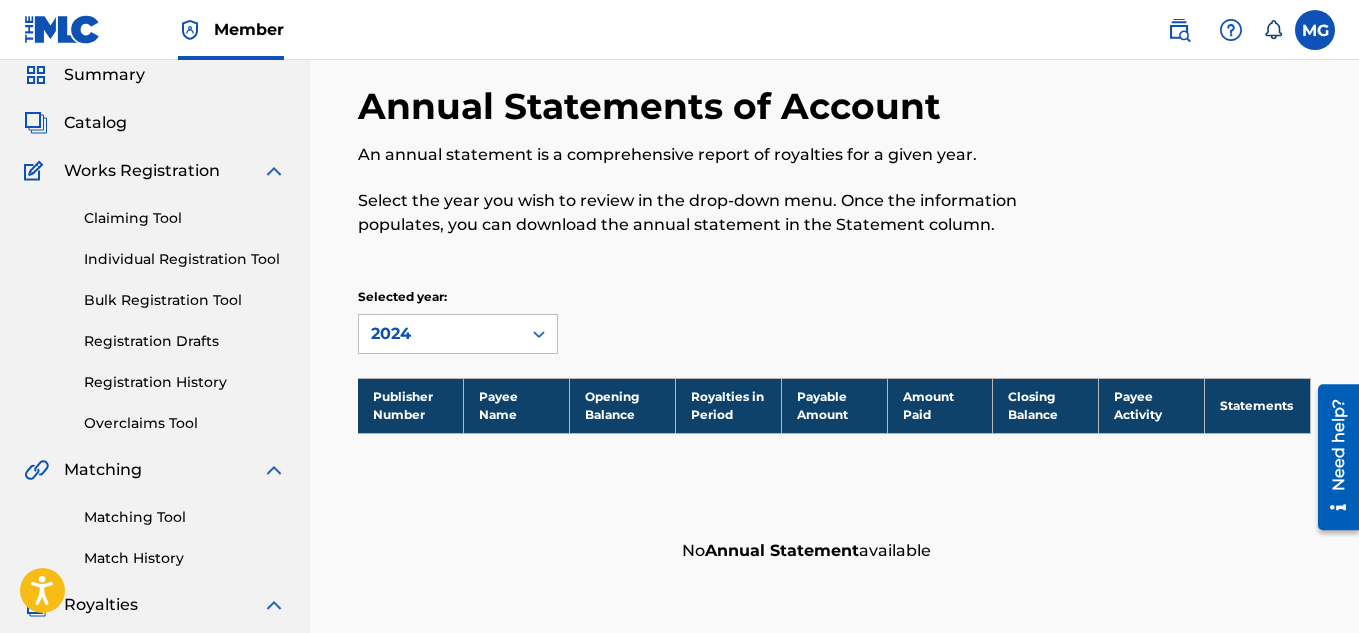 scroll, scrollTop: 179, scrollLeft: 0, axis: vertical 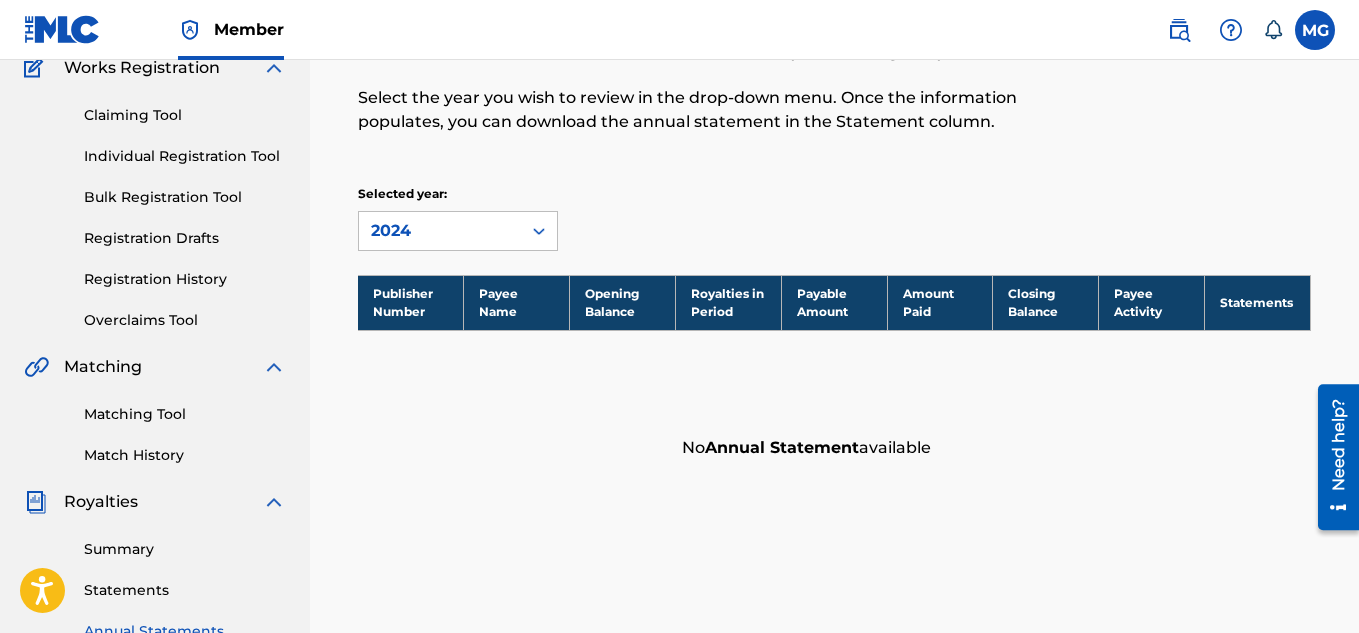 click on "Summary Statements Annual Statements Rate Sheets" at bounding box center [155, 598] 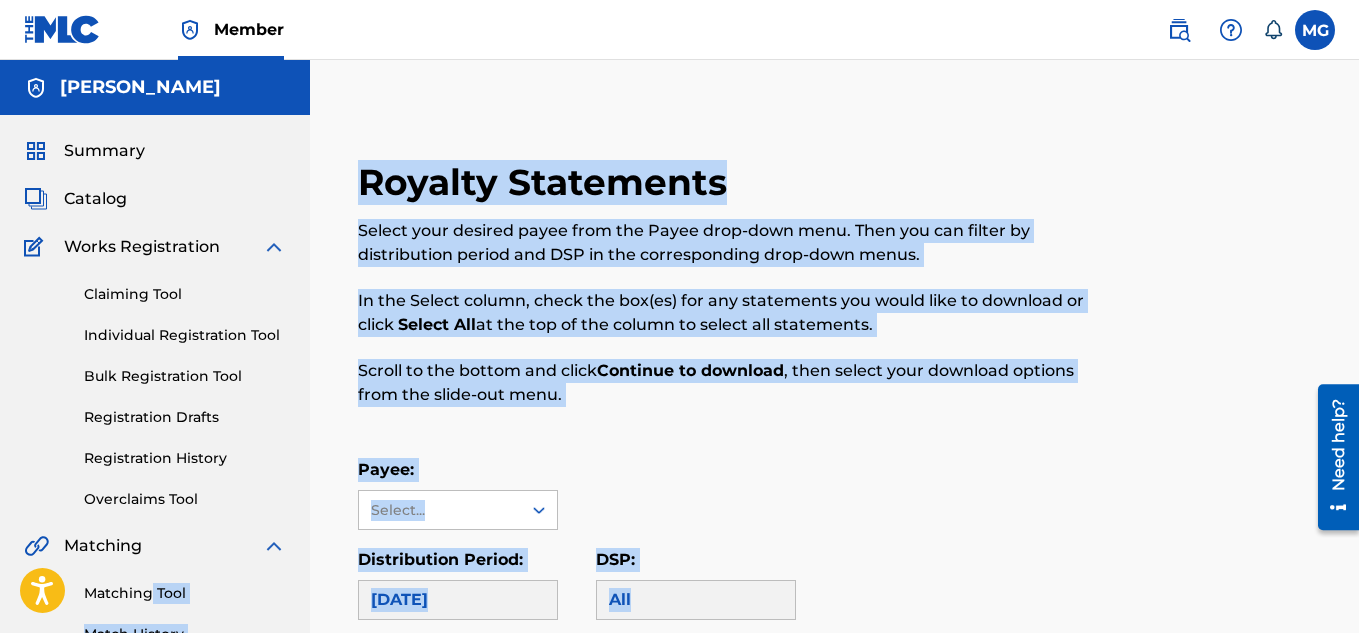 click on "Royalty Statements Select your desired payee from the Payee drop-down menu. Then you can filter by distribution period and DSP in the corresponding drop-down menus. In the Select column, check the box(es) for any statements you would like to download or click    Select All   at the top of the column to select all statements. Scroll to the bottom and click  Continue to download , then select your download options from the slide-out menu. Payee: Select... Distribution Period: April 2021 DSP: All Payee DSP Distribution Period Use Type Amount Select Please select a payee to see statements Continue to download" at bounding box center (834, 742) 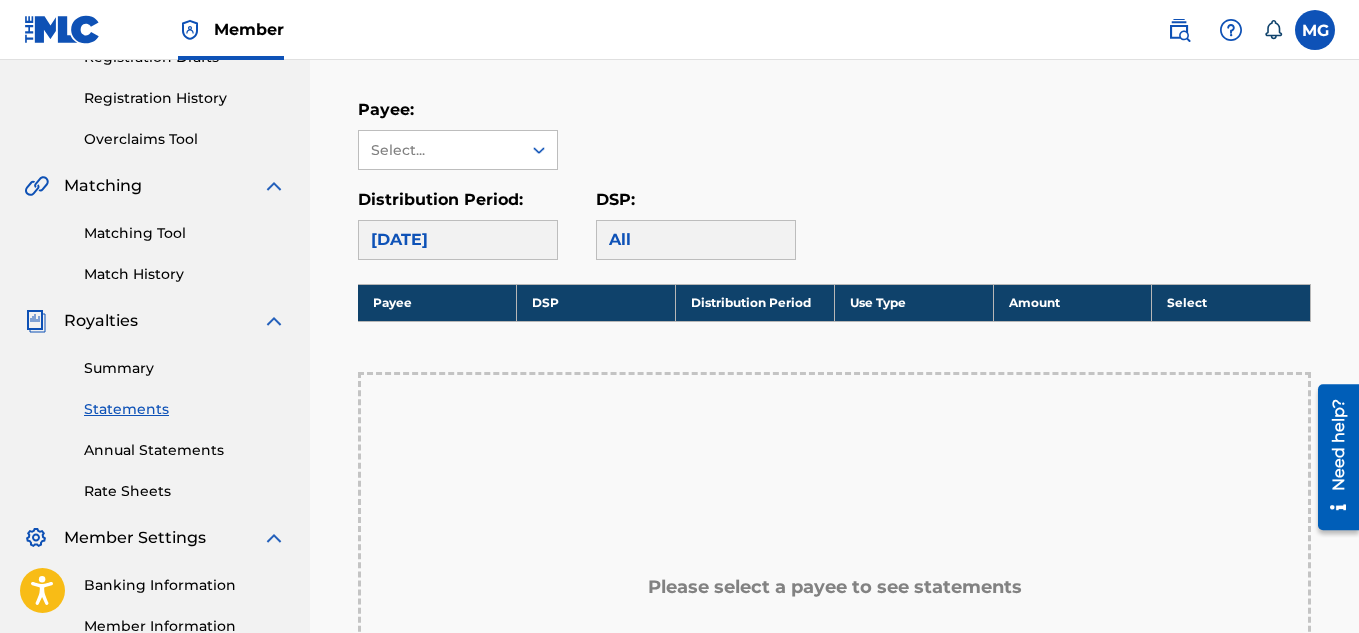 scroll, scrollTop: 320, scrollLeft: 0, axis: vertical 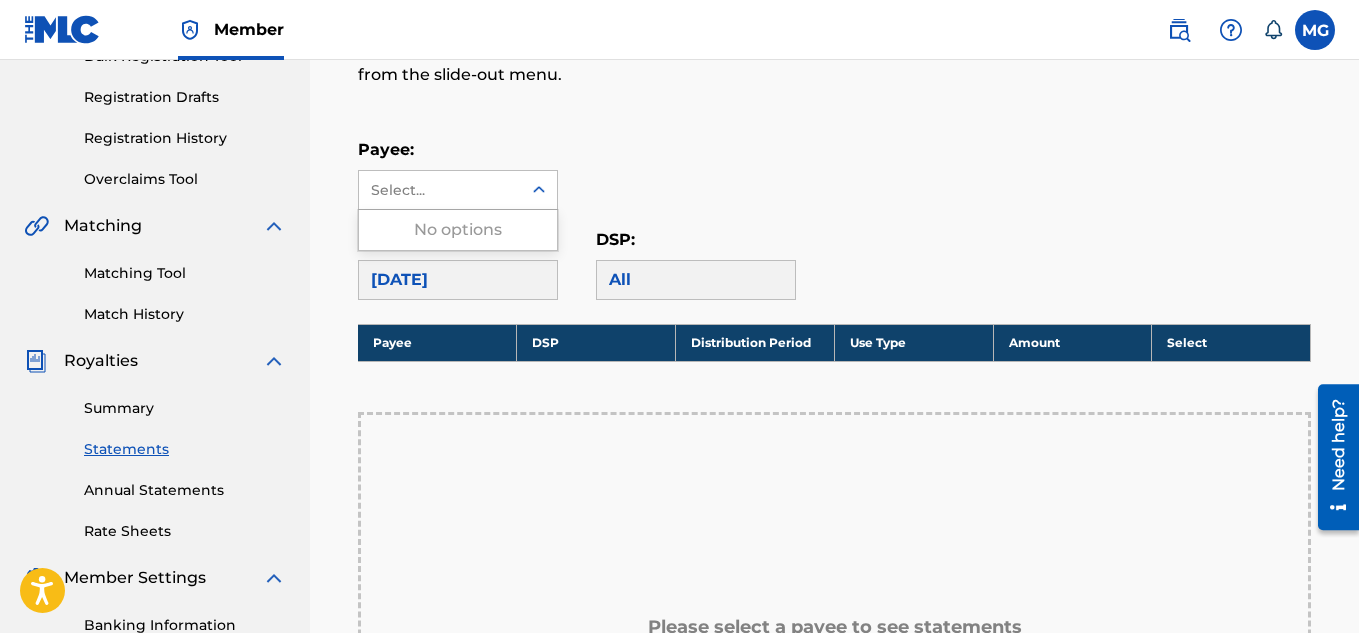 click at bounding box center (539, 190) 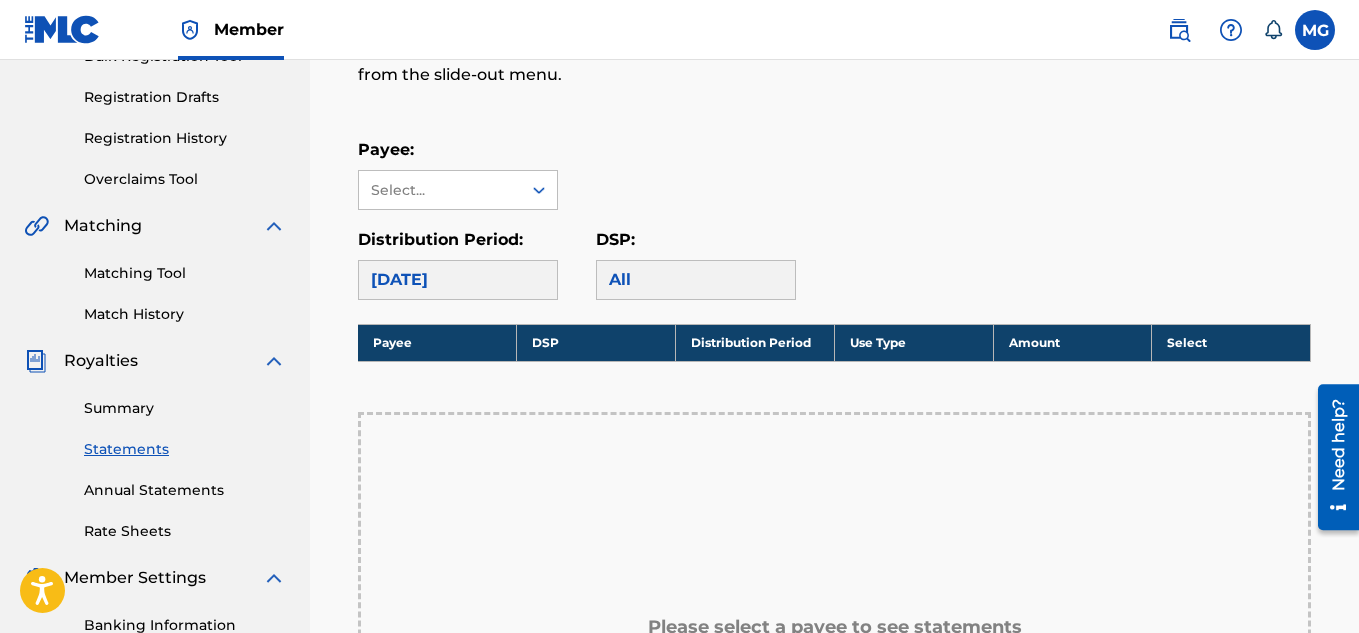 click on "Scroll to the bottom and click  Continue to download , then select your download options from the slide-out menu." at bounding box center [725, 63] 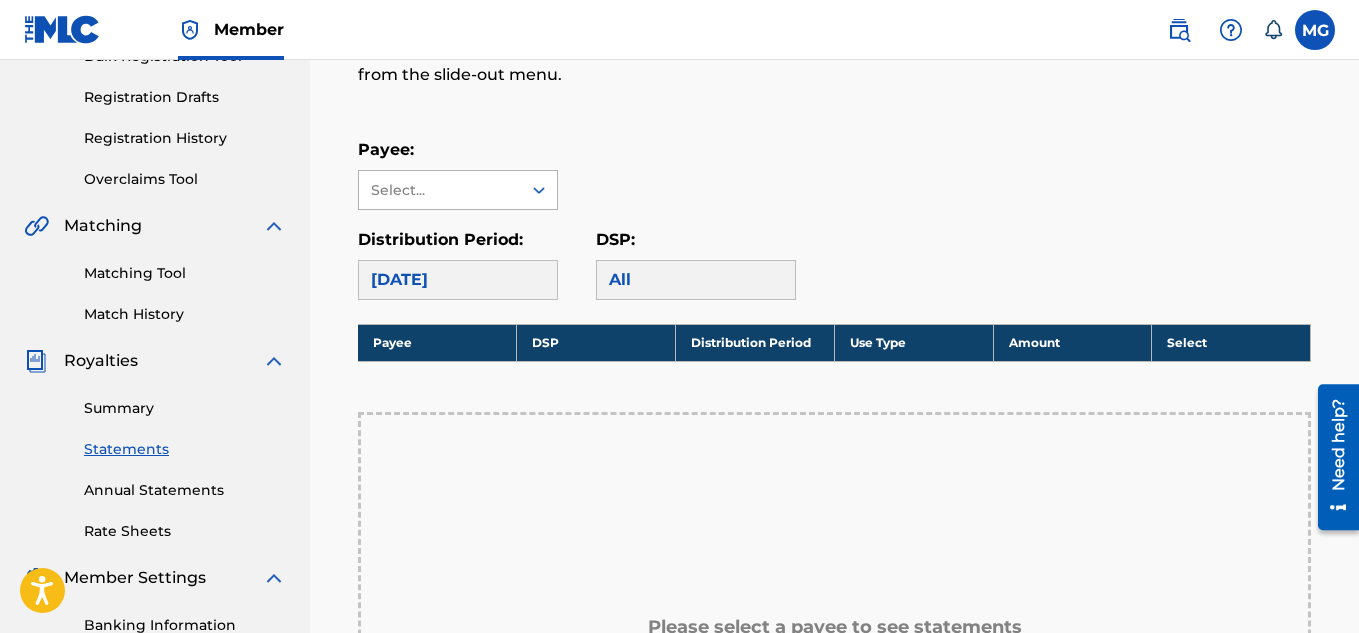 click on "Select..." at bounding box center [439, 190] 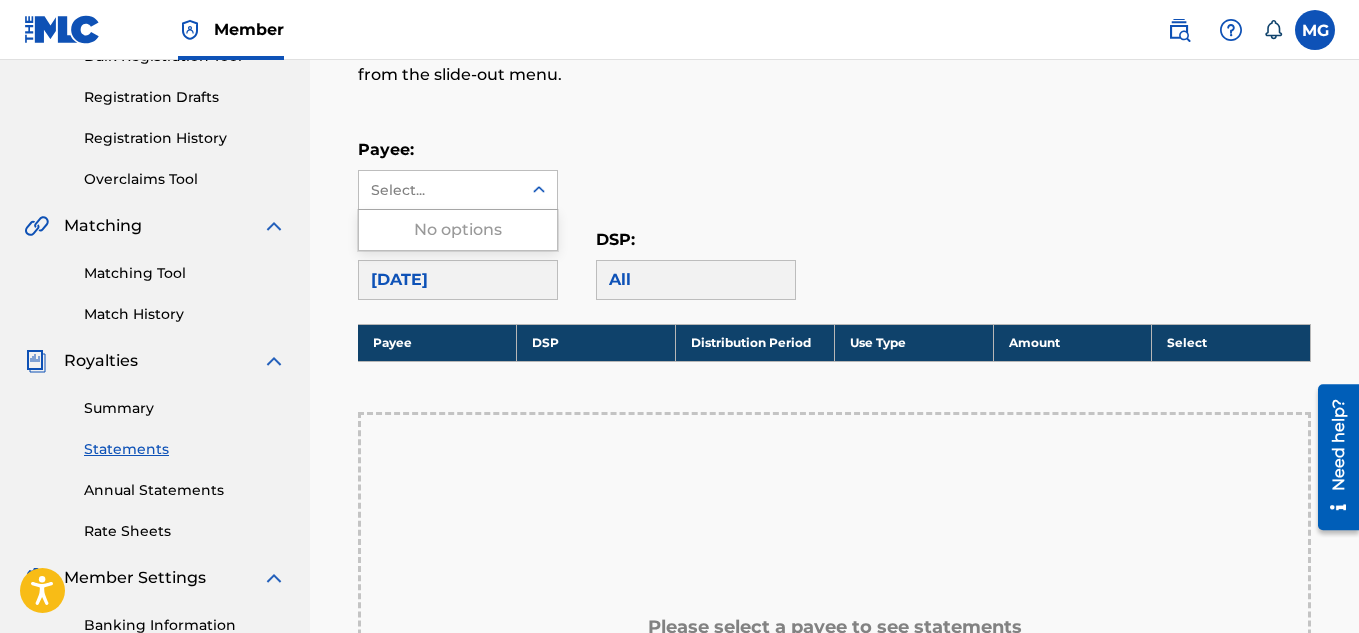click on "Select..." at bounding box center (439, 190) 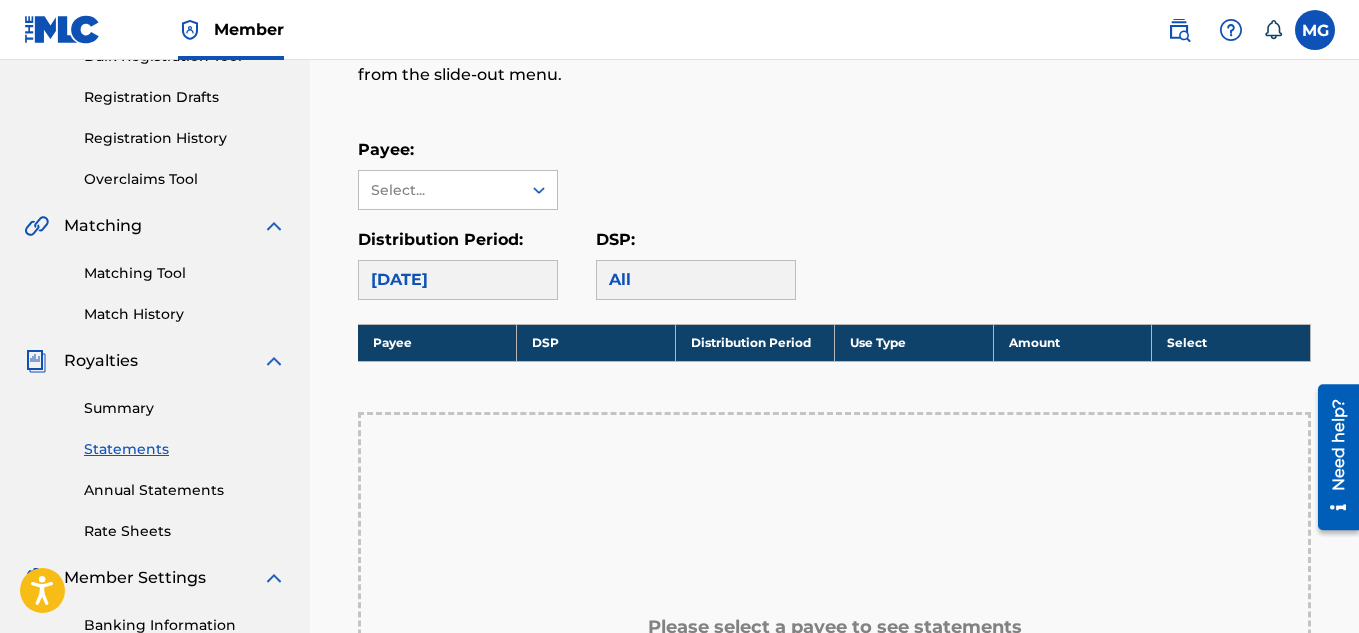 click on "Select..." at bounding box center [439, 190] 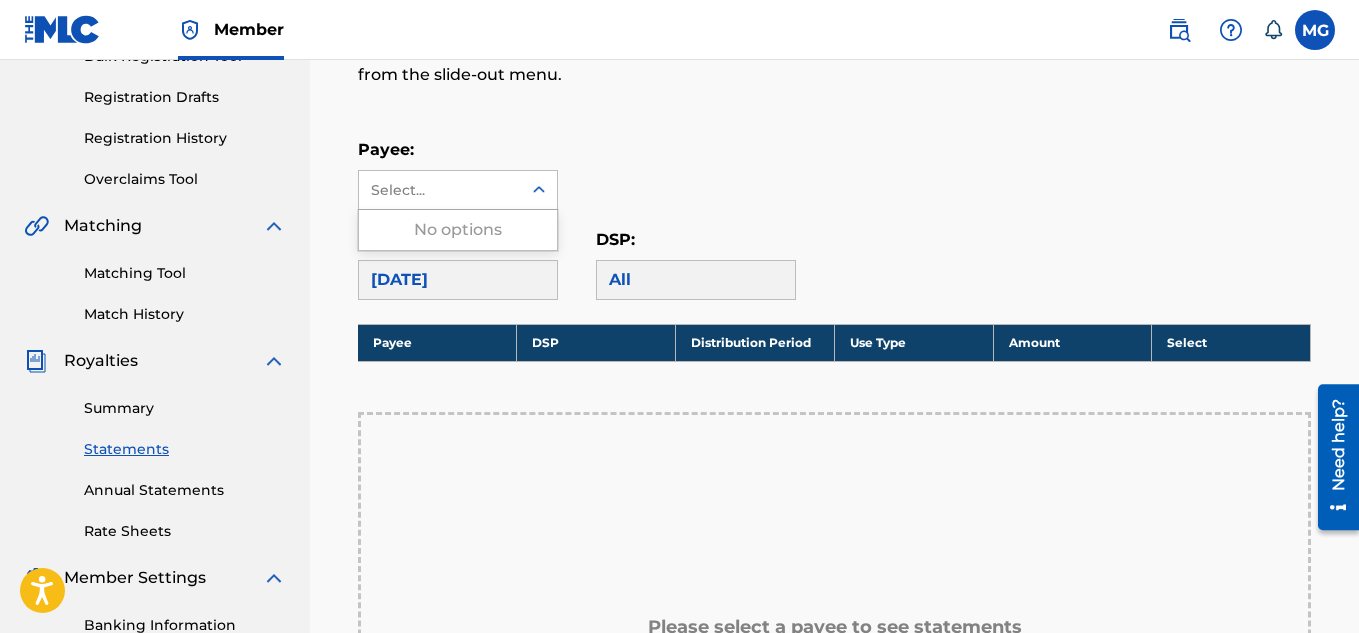 type 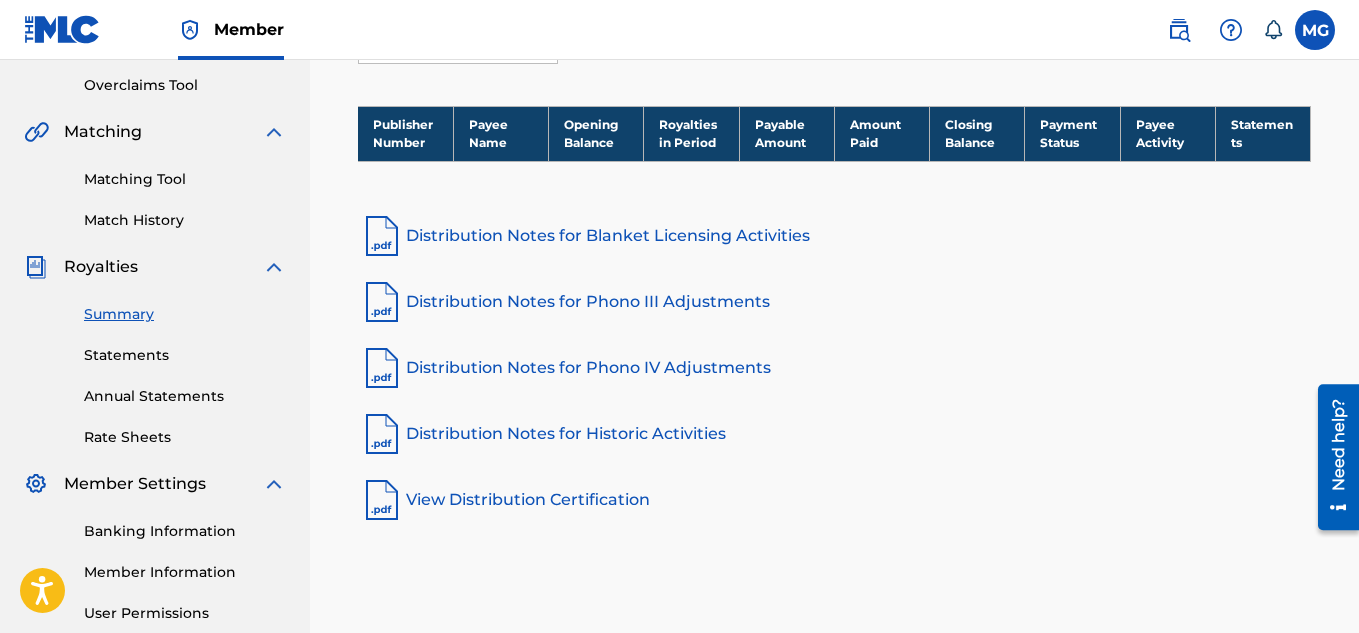 scroll, scrollTop: 440, scrollLeft: 0, axis: vertical 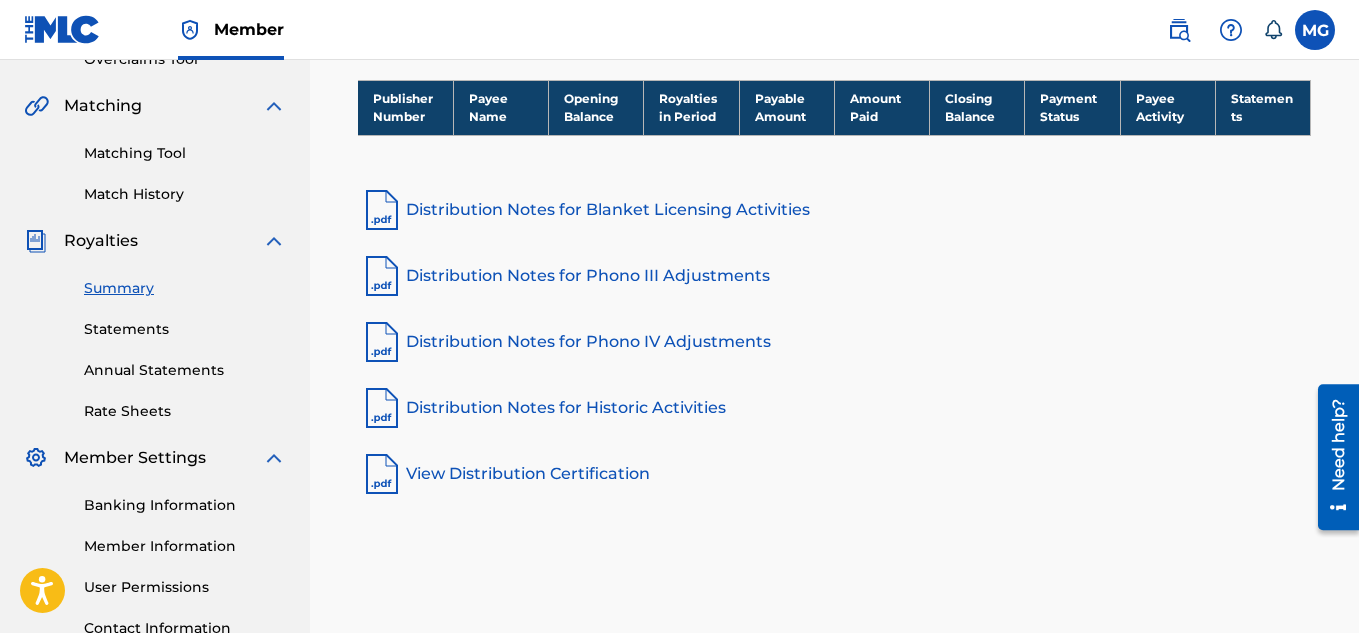 click on "Distribution Notes for Blanket Licensing Activities" at bounding box center (834, 210) 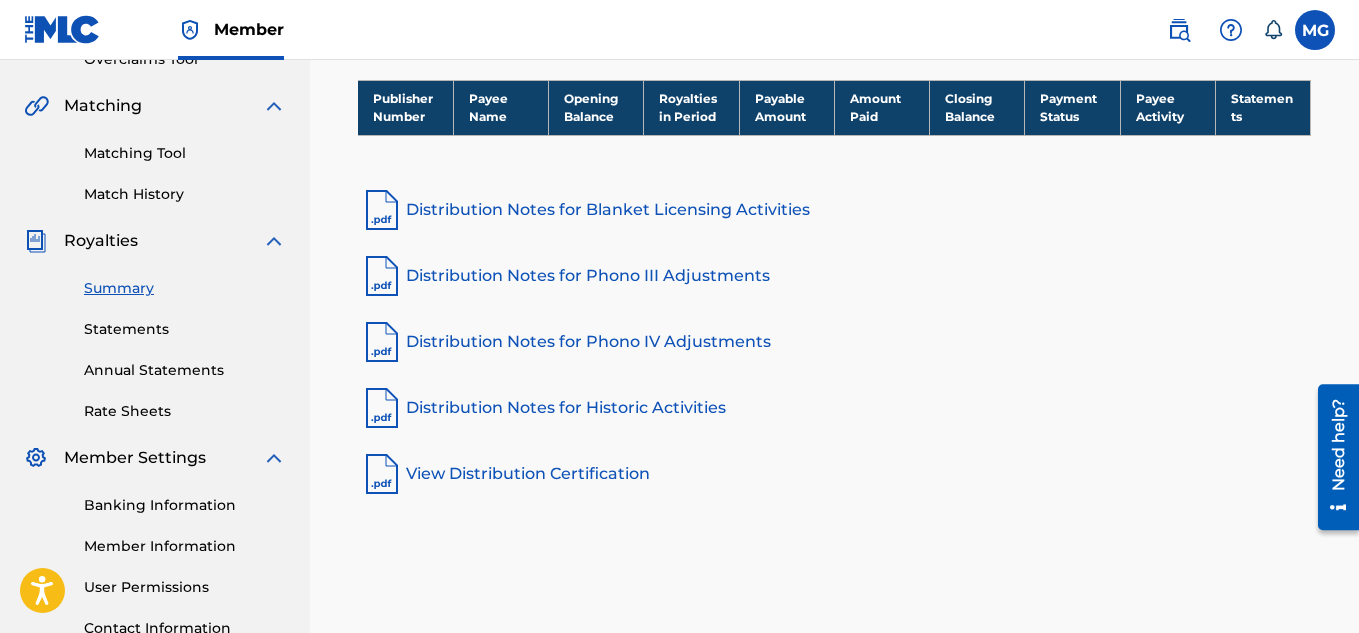 click on "Distribution Notes for Phono III Adjustments" at bounding box center (834, 276) 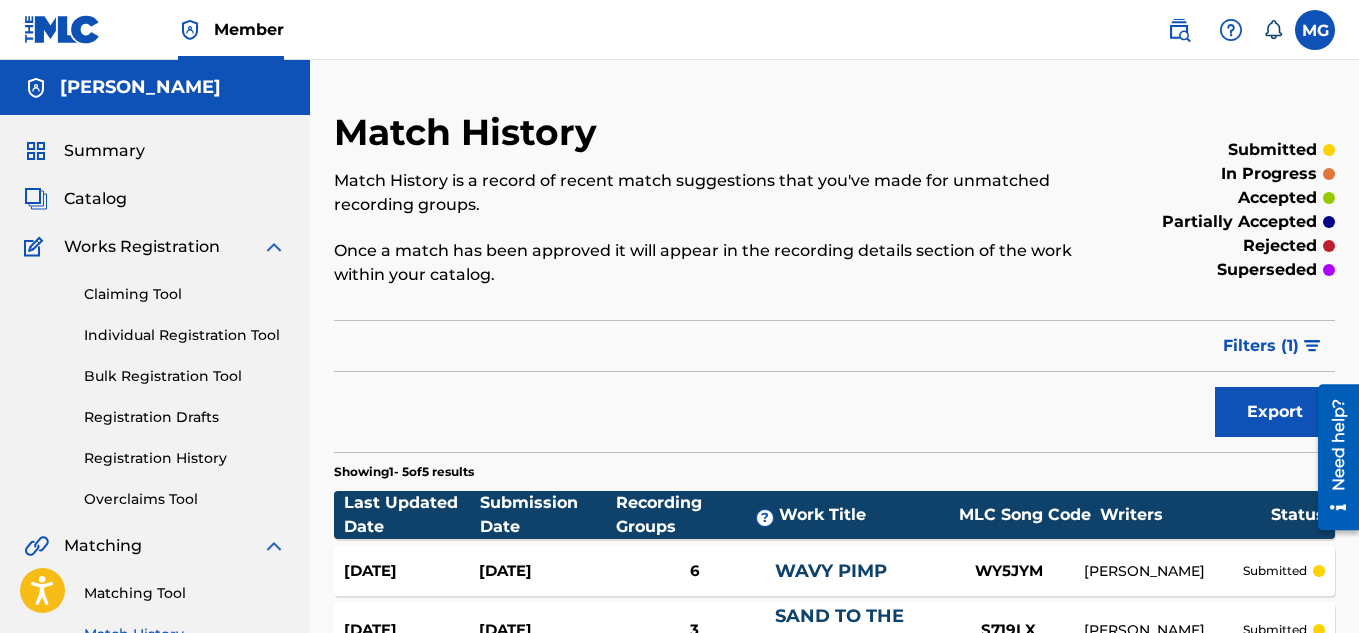 click on "Match History Match History is a record of recent match suggestions that you've made for unmatched recording groups. Once a match has been approved it will appear in the recording details section of the work within your catalog.   submitted   in progress   accepted   partially accepted   rejected   superseded Filter Submission Status Filter   submitted     accepted     partially accepted     rejected     in progress     superseded   Sort Submission Date Last Updated Remove Filters Apply Filters Filters ( 1 ) Export Showing  1  -   5  of  5   results   Last Updated Date Submission Date Recording Groups ? Work Title MLC Song Code Writers Status Jul 15, 2025 Jul 15, 2025 6 WAVY PIMP WY5JYM MAURICE GINNIS   submitted Jul 15, 2025 Jul 15, 2025 3 SAND TO THE BEACH S719LX MAURICE GINNIS   submitted Jul 15, 2025 Jul 15, 2025 3 RED WAVE RN9T07 MAURICE GINNIS   submitted Jul 15, 2025 Jul 15, 2025 3 PIRU PO5N4B MAURICE GINNIS   submitted Jul 15, 2025 Jul 15, 2025 3 BEAN N MY BODY BE11X4 MAURICE GINNIS   submitted 10 25" at bounding box center (834, 602) 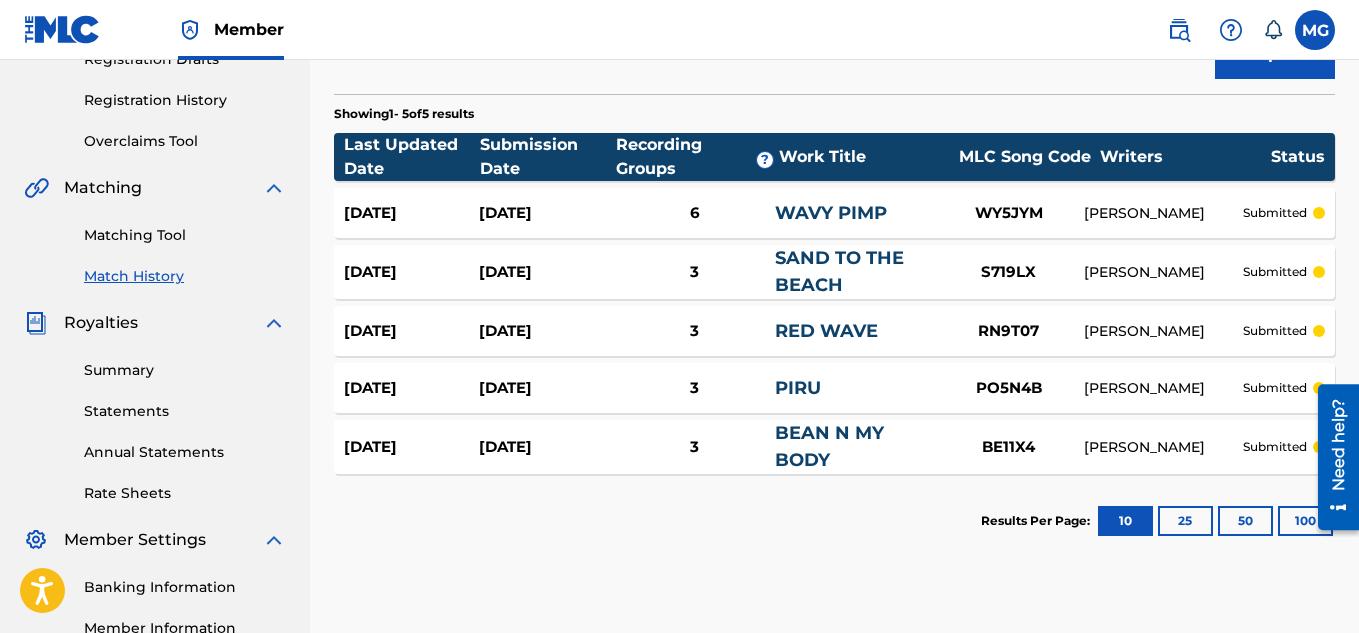 scroll, scrollTop: 360, scrollLeft: 0, axis: vertical 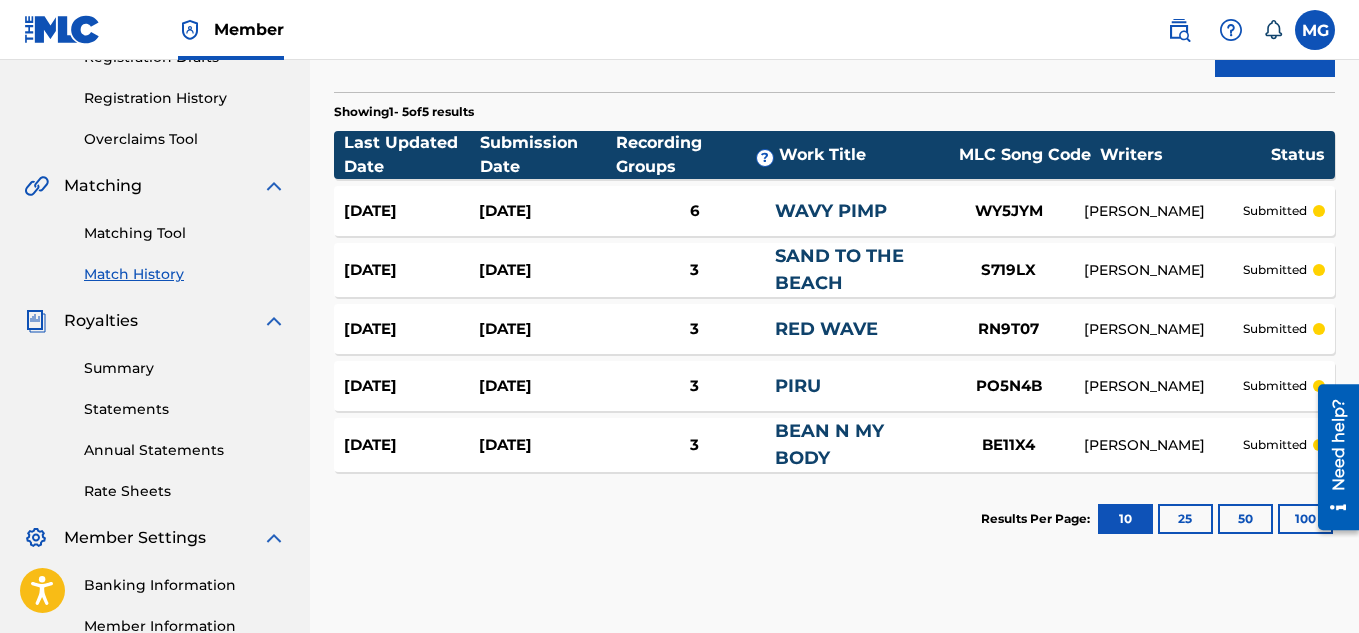 click on "BEAN N MY BODY" at bounding box center [829, 444] 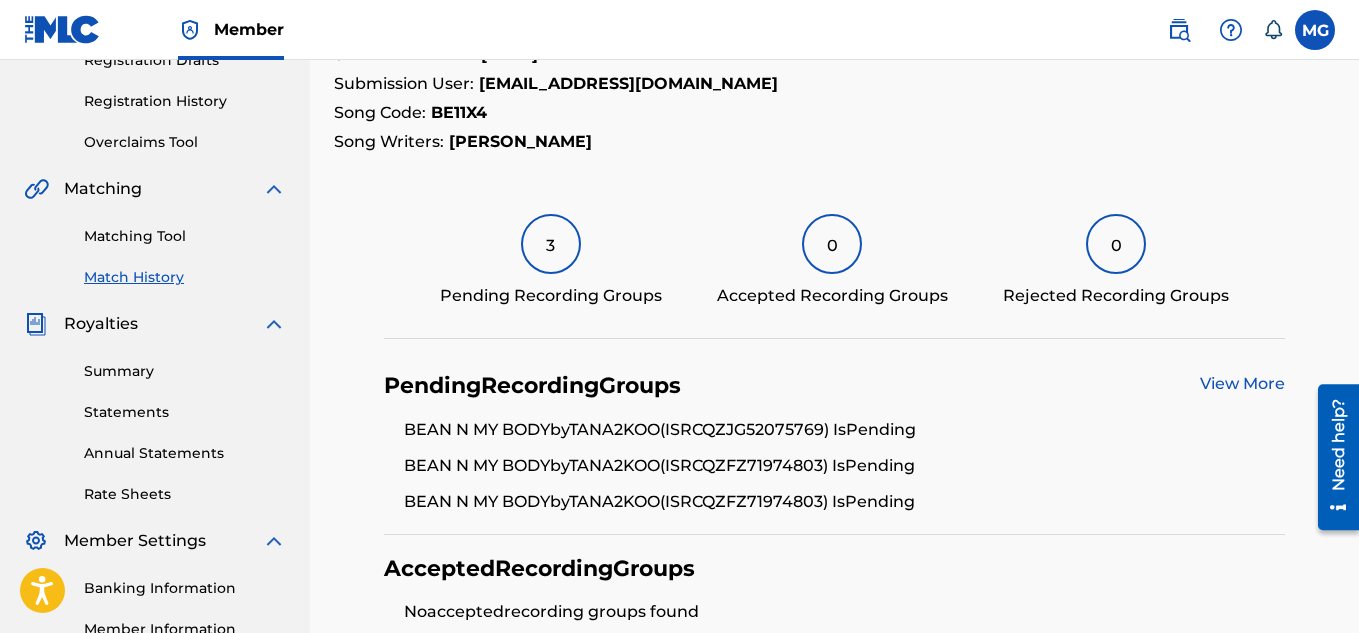 scroll, scrollTop: 355, scrollLeft: 0, axis: vertical 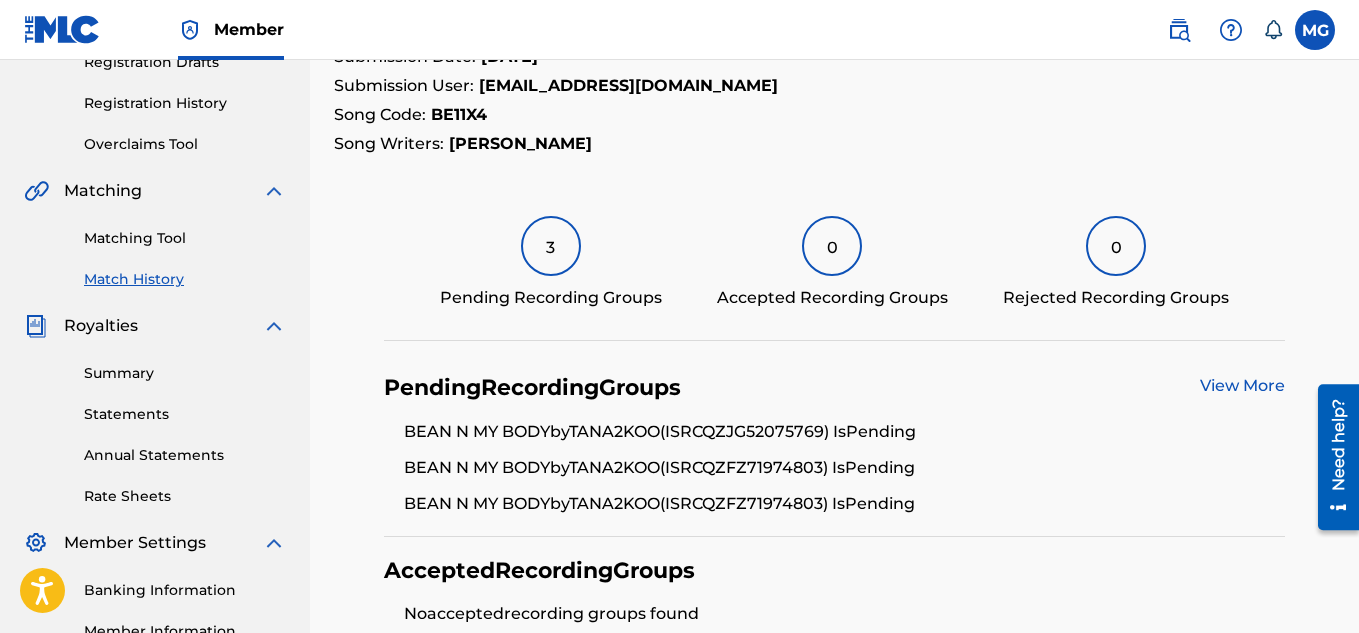click on "Matching Tool" at bounding box center (185, 238) 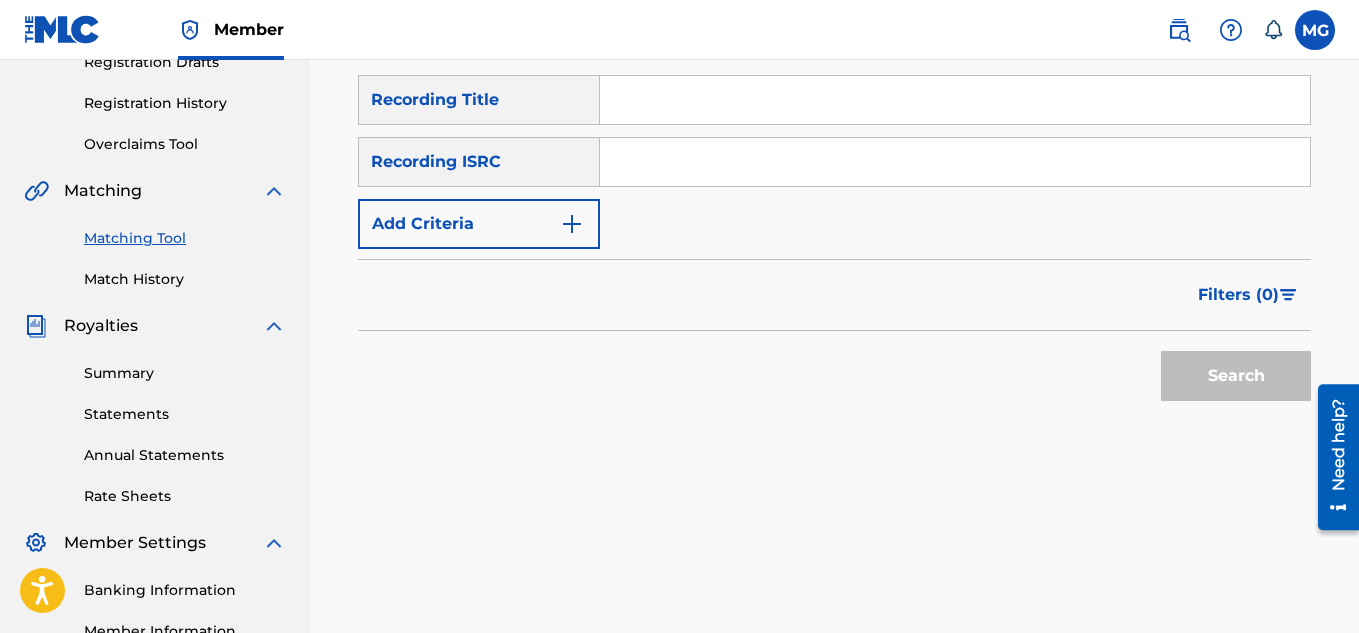 scroll, scrollTop: 0, scrollLeft: 0, axis: both 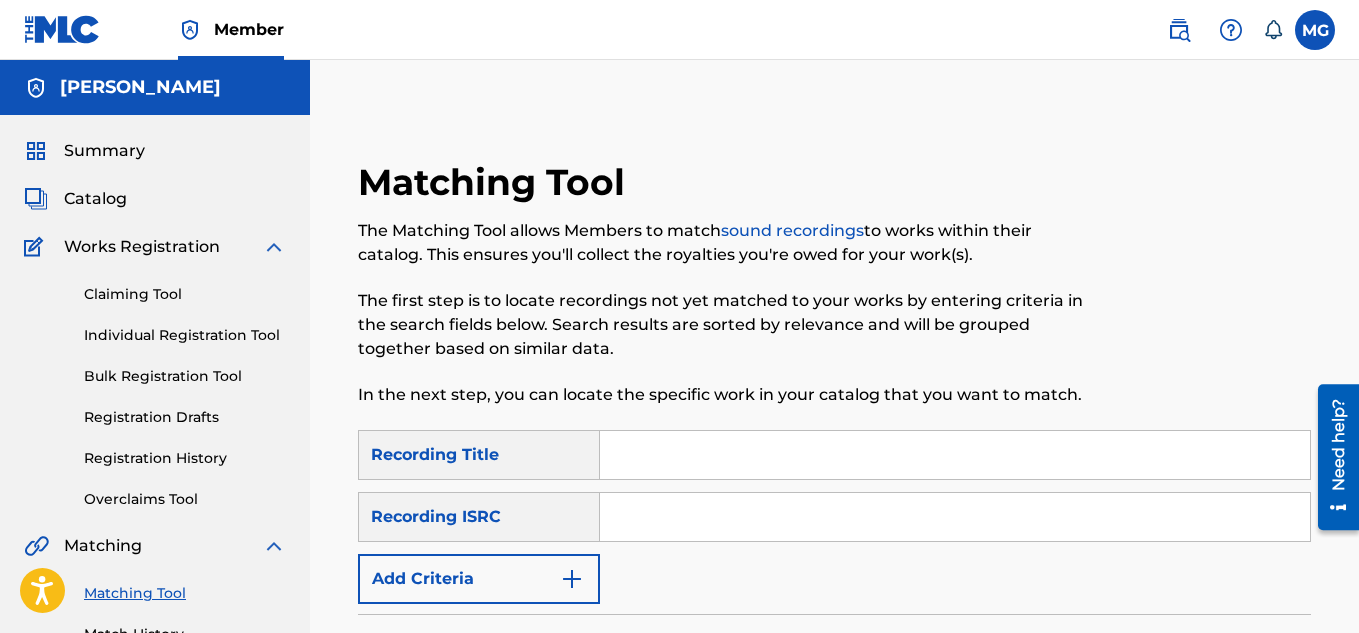 click at bounding box center [955, 455] 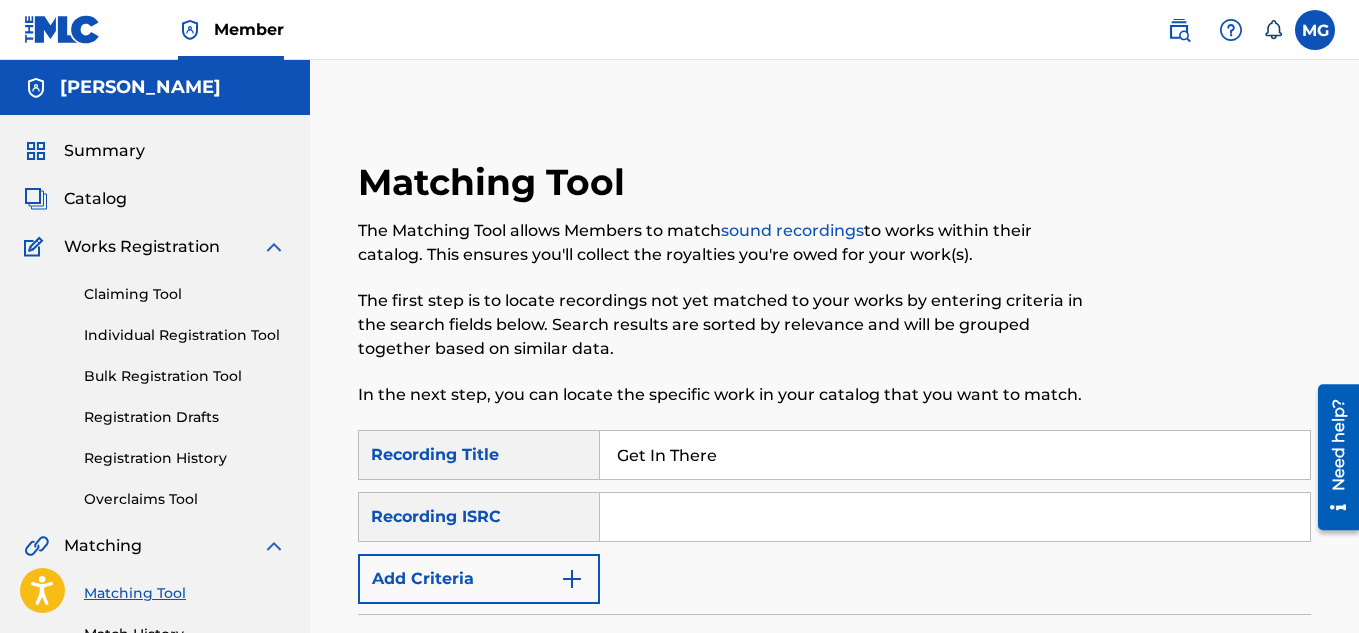 click at bounding box center (955, 517) 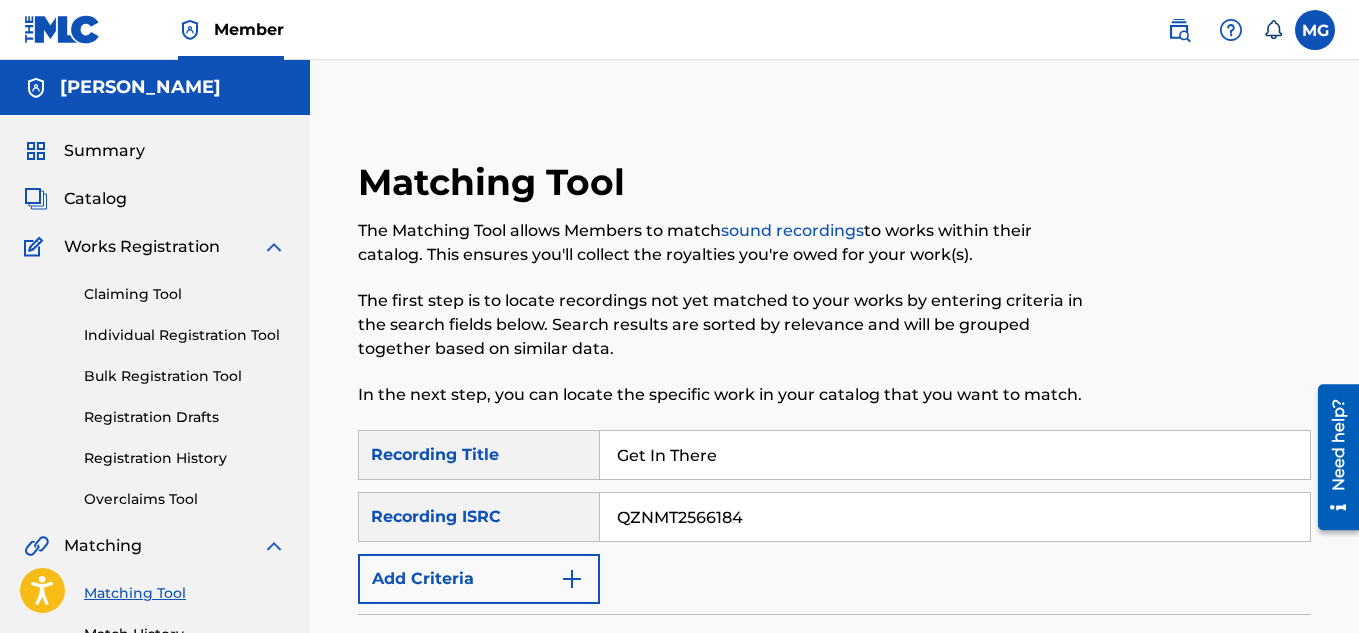 type on "QZNMT2566184" 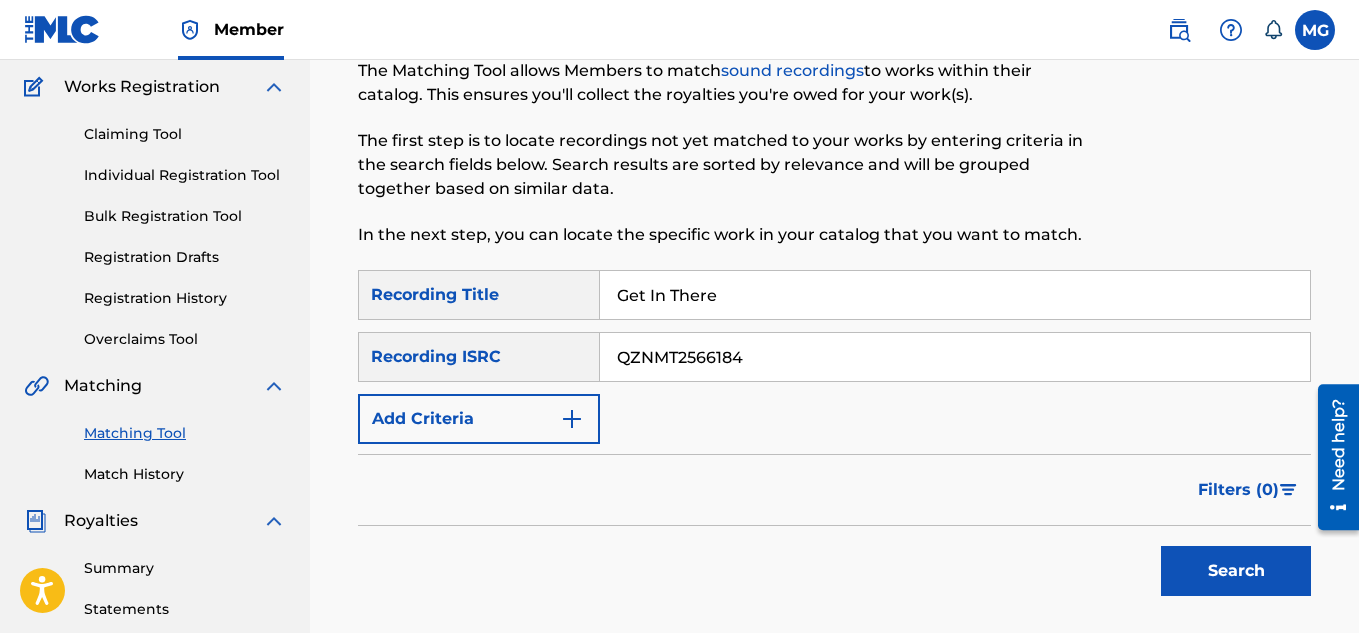 scroll, scrollTop: 200, scrollLeft: 0, axis: vertical 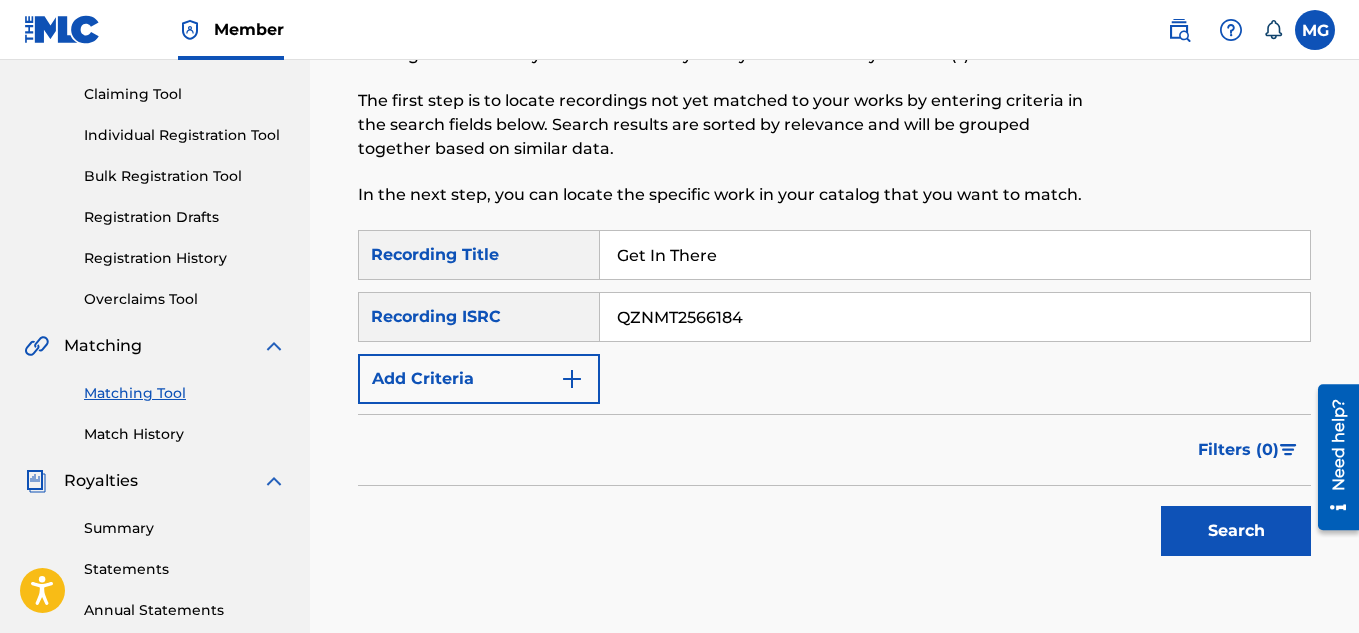 click on "Search" at bounding box center [1236, 531] 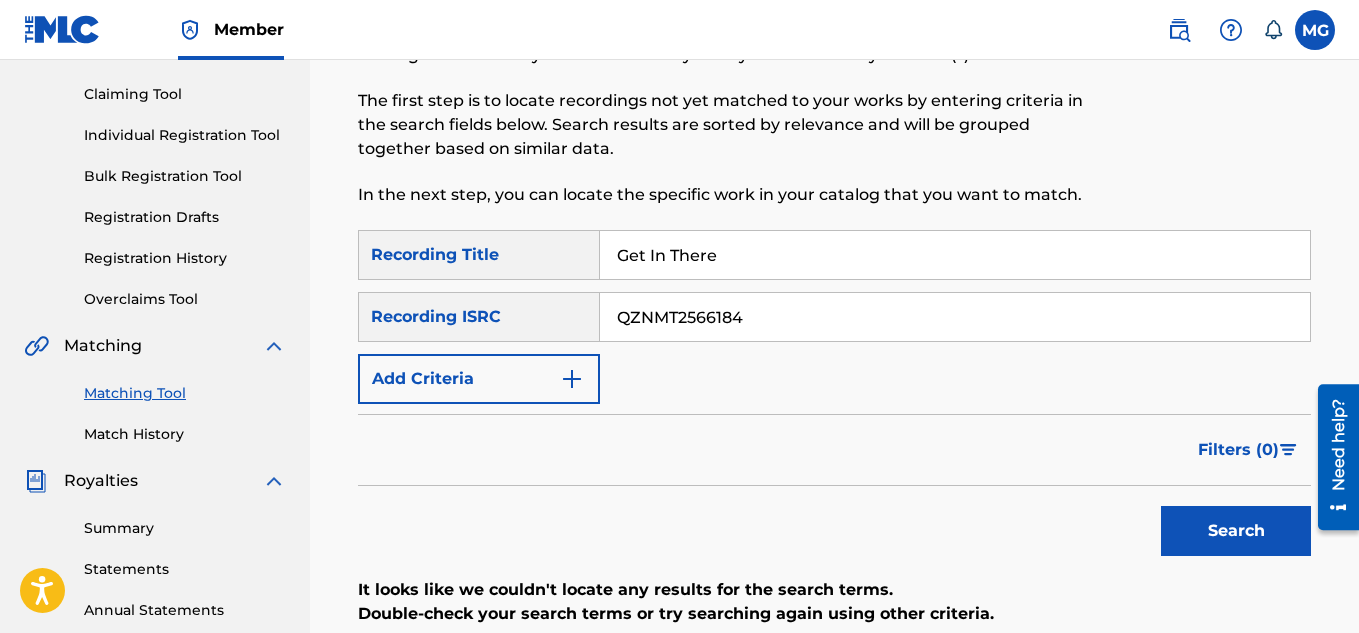 click on "Search" at bounding box center (834, 526) 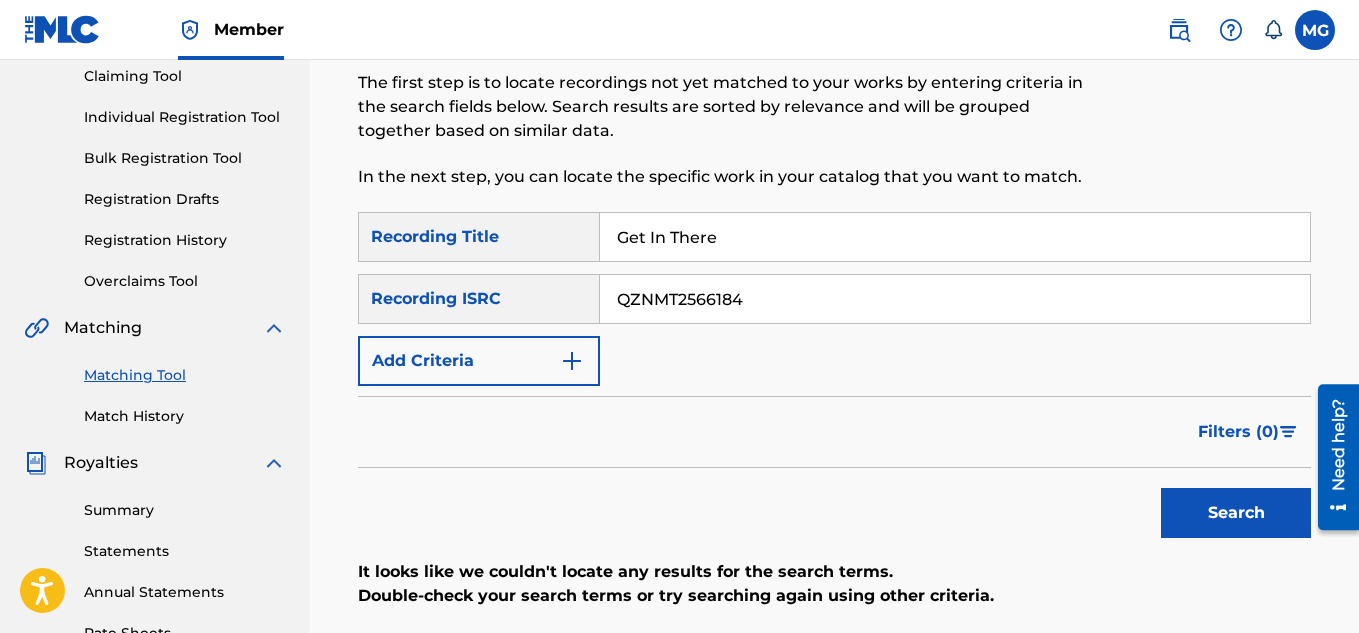 scroll, scrollTop: 200, scrollLeft: 0, axis: vertical 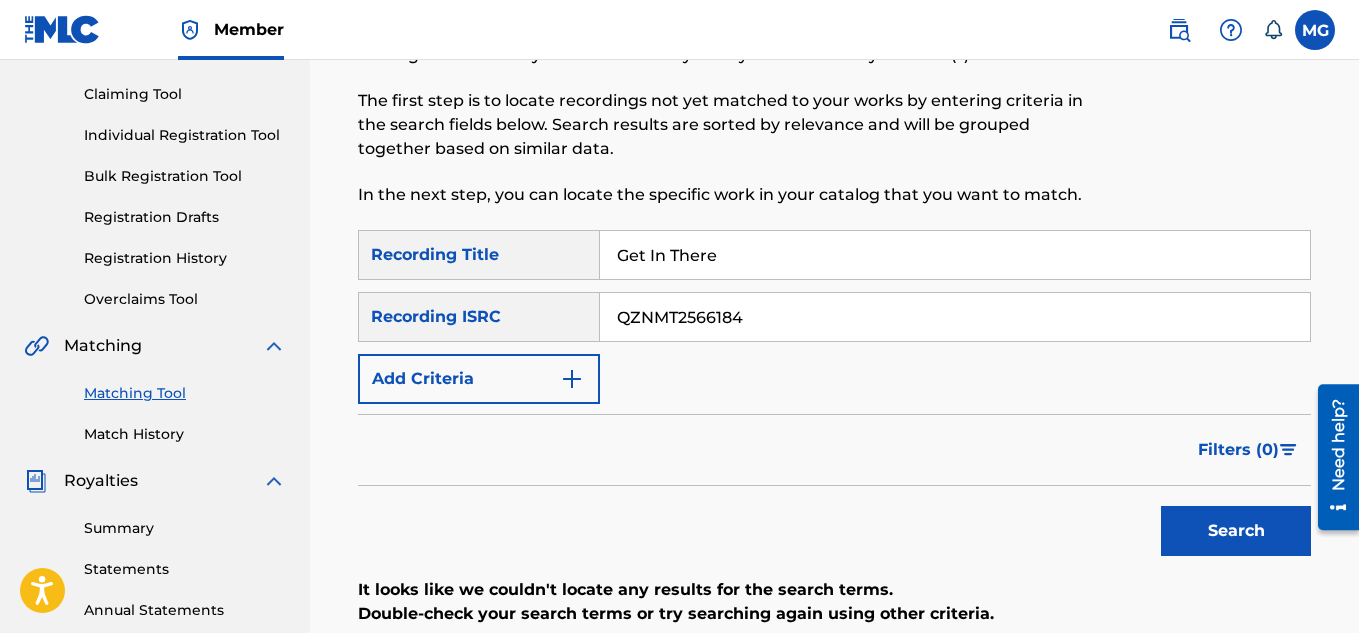 click at bounding box center (572, 379) 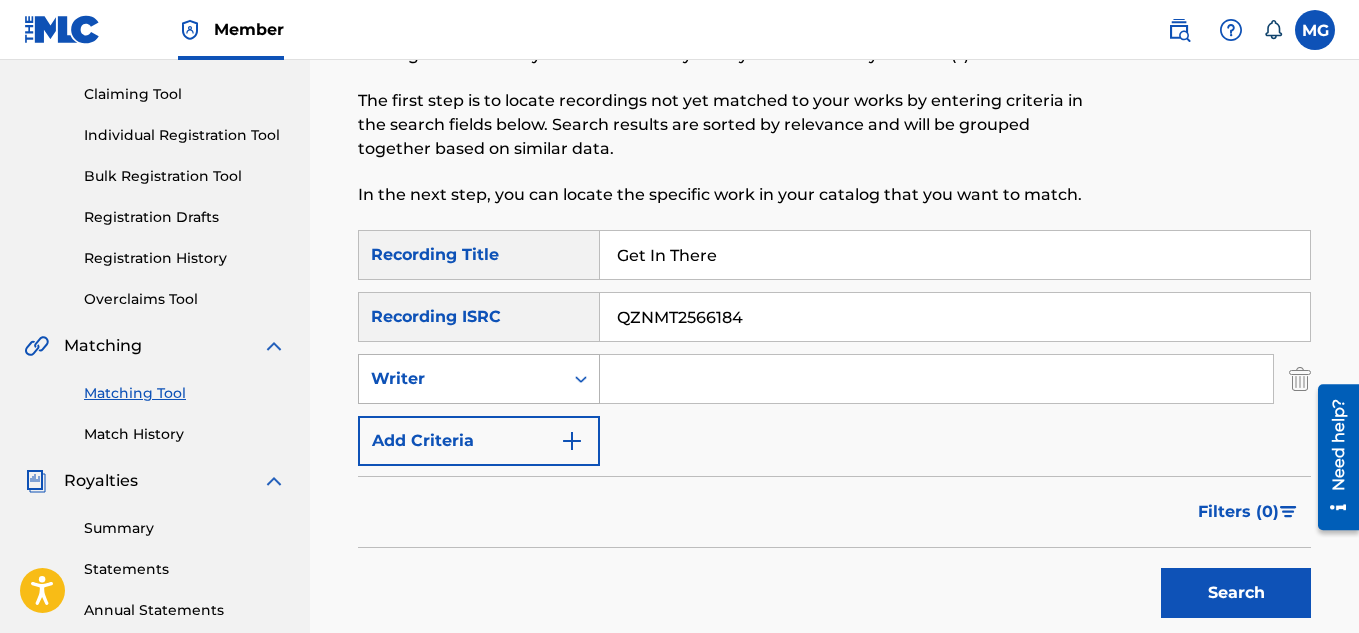 click 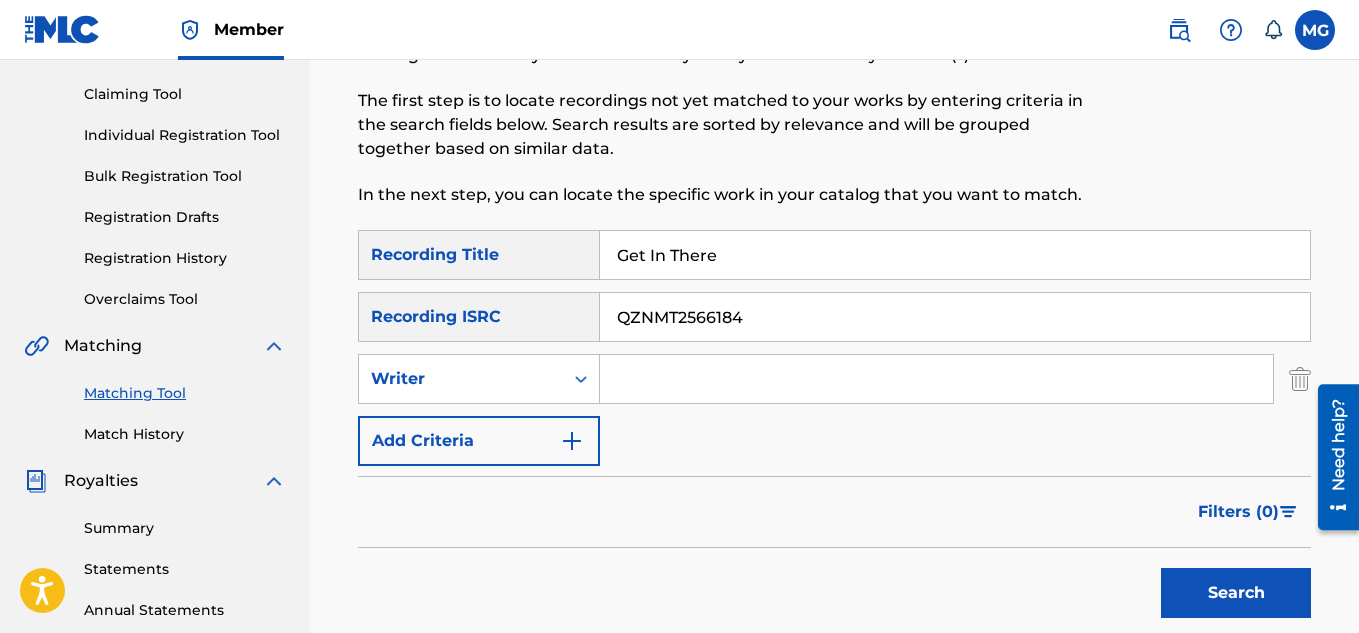 click 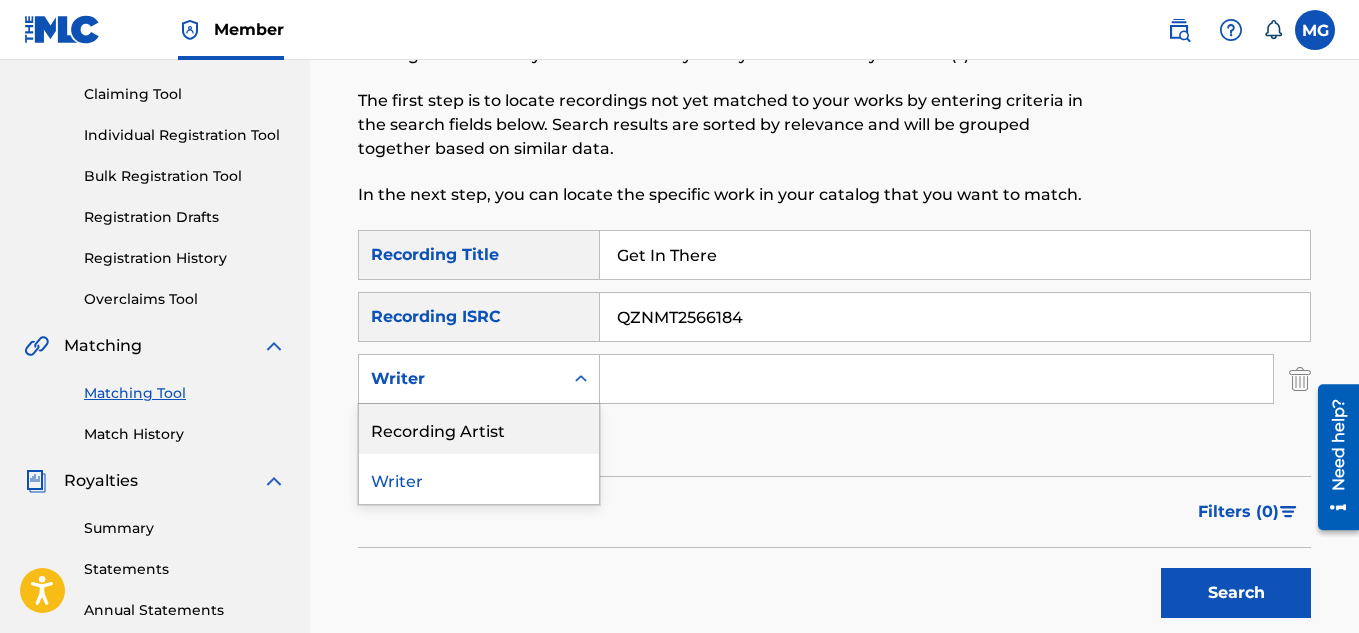 click on "Recording Artist" at bounding box center (479, 429) 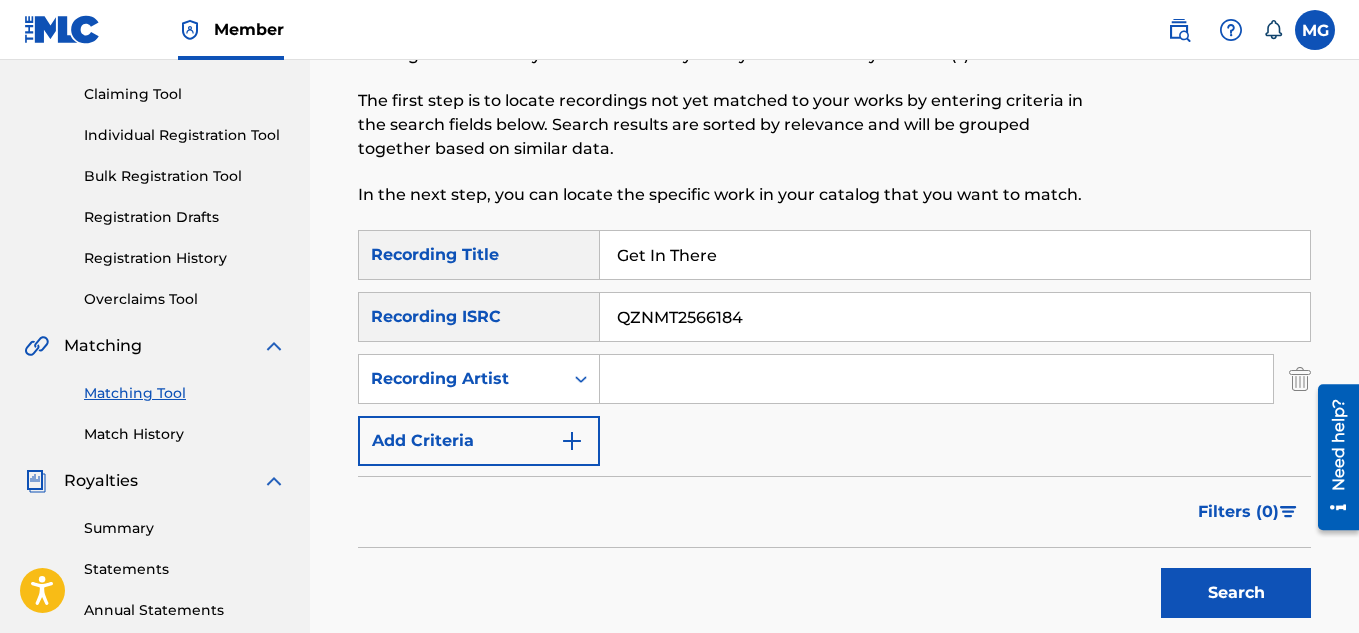 click at bounding box center [936, 379] 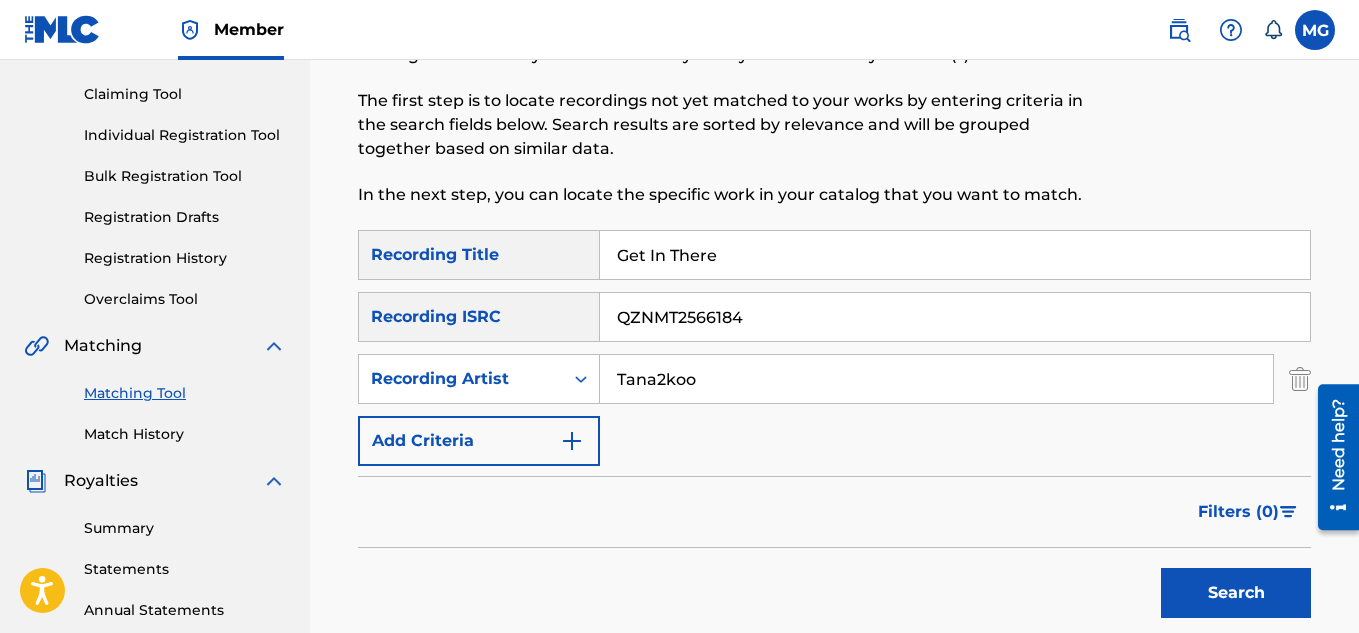click on "Search" at bounding box center (1236, 593) 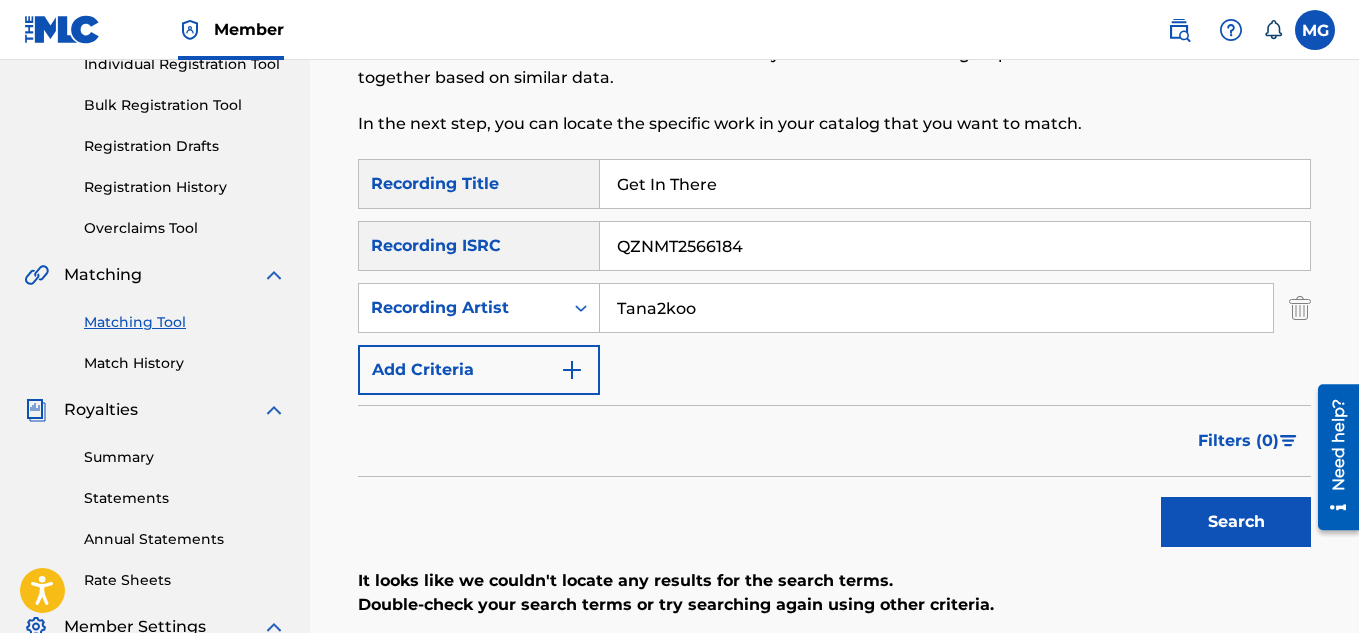 scroll, scrollTop: 0, scrollLeft: 0, axis: both 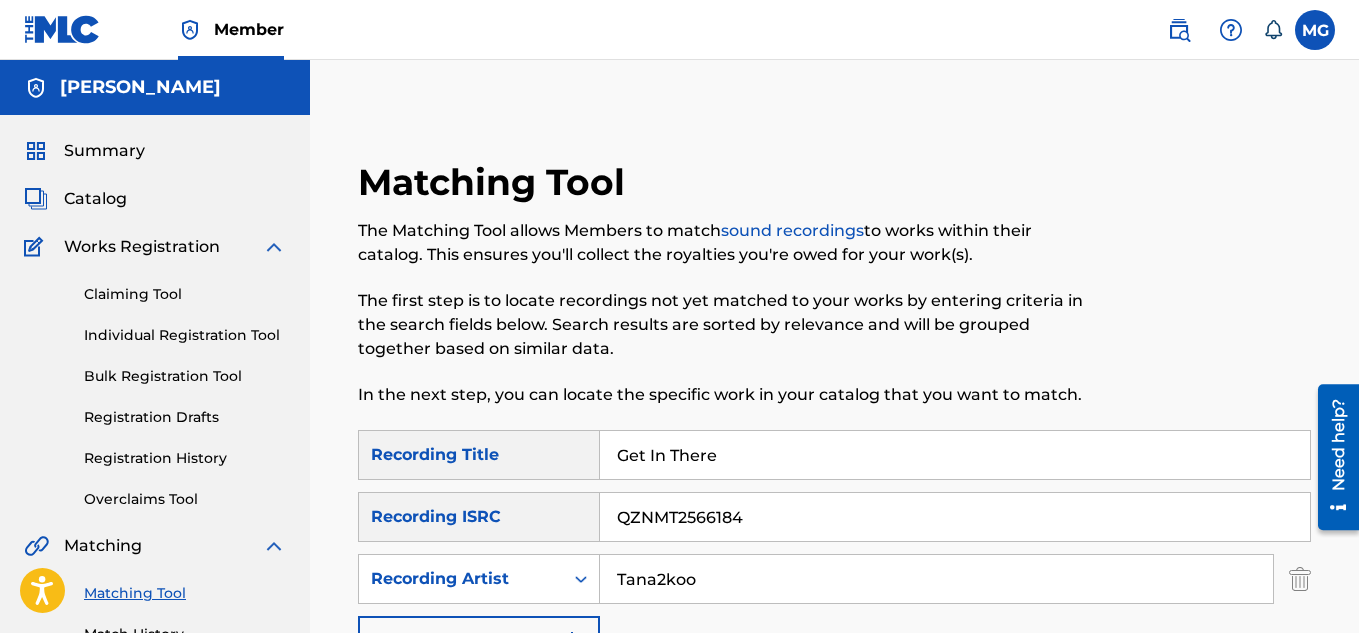 click on "Overclaims Tool" at bounding box center (185, 499) 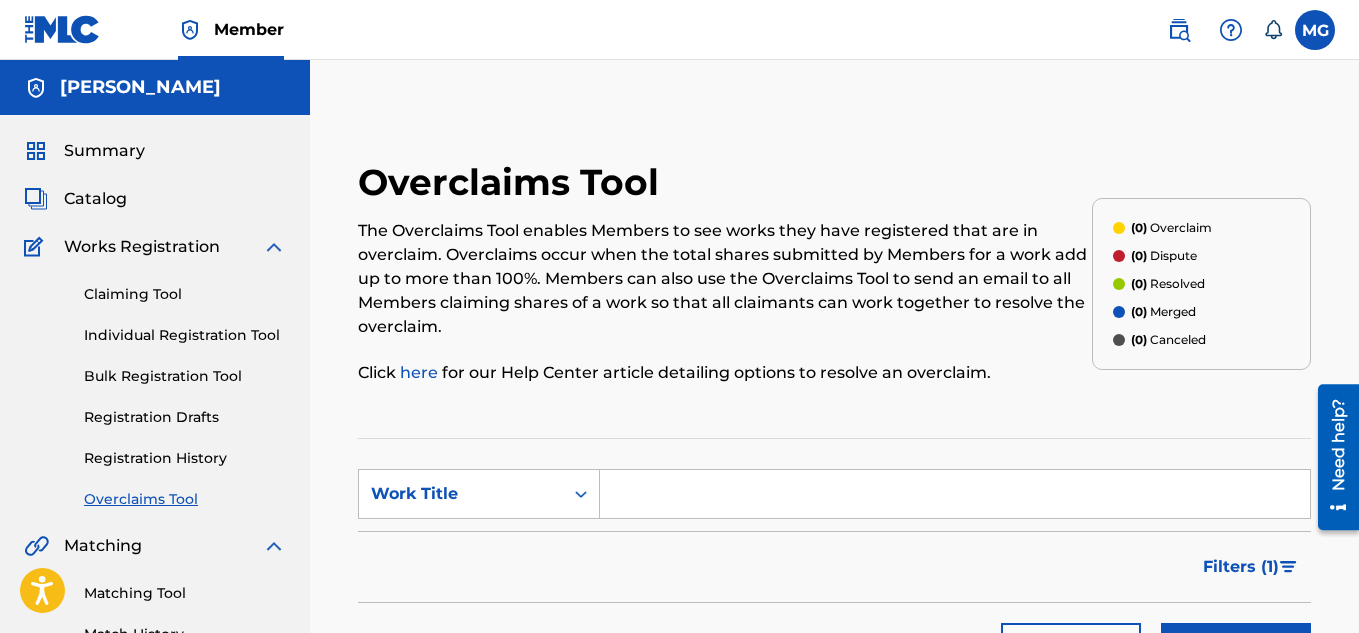 click on "Registration History" at bounding box center (185, 458) 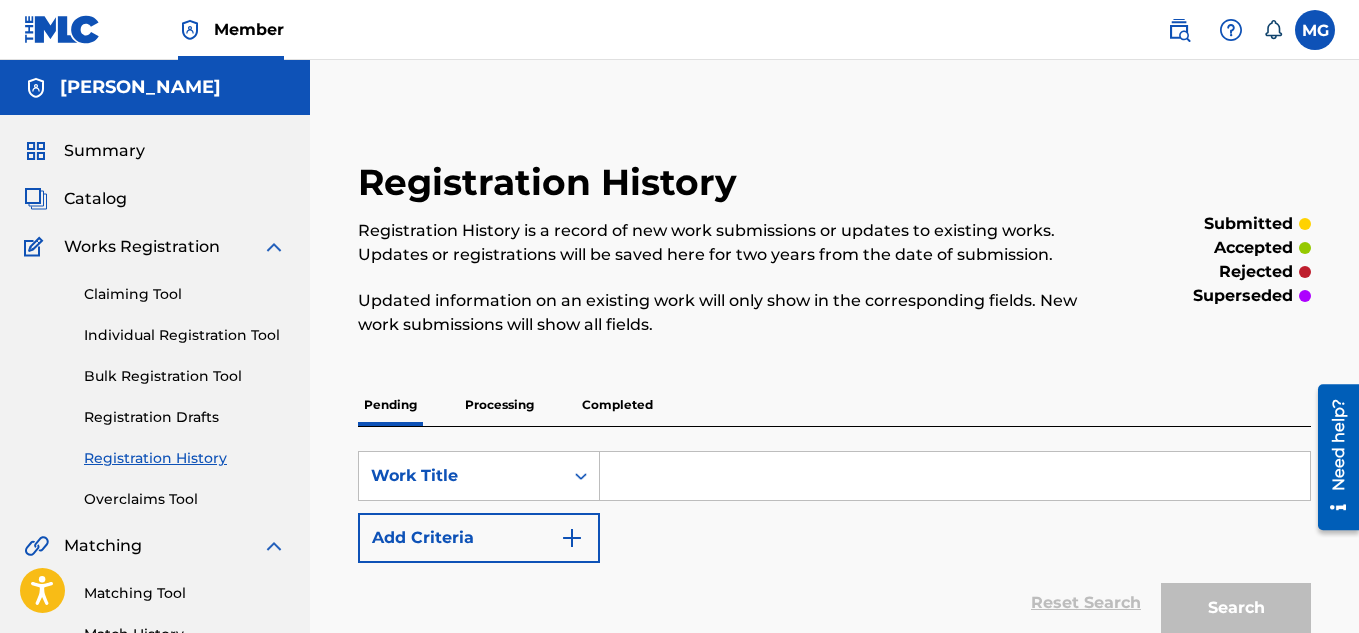 click on "Claiming Tool" at bounding box center [185, 294] 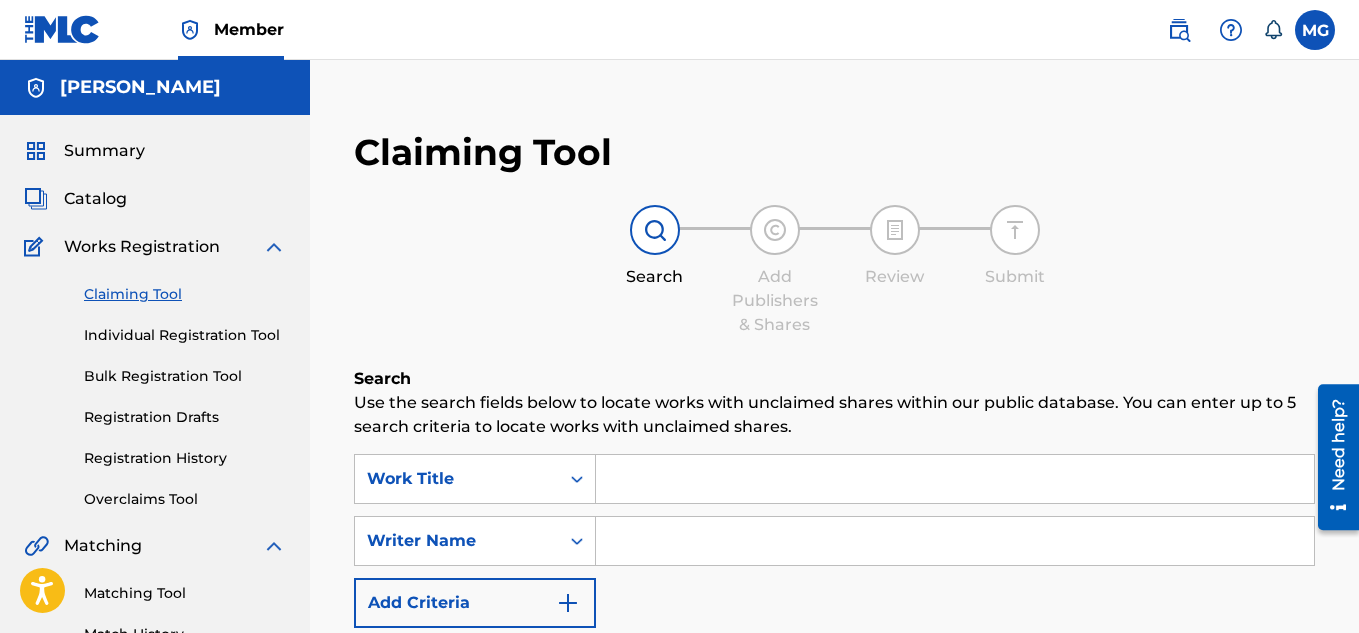 click on "Catalog" at bounding box center [95, 199] 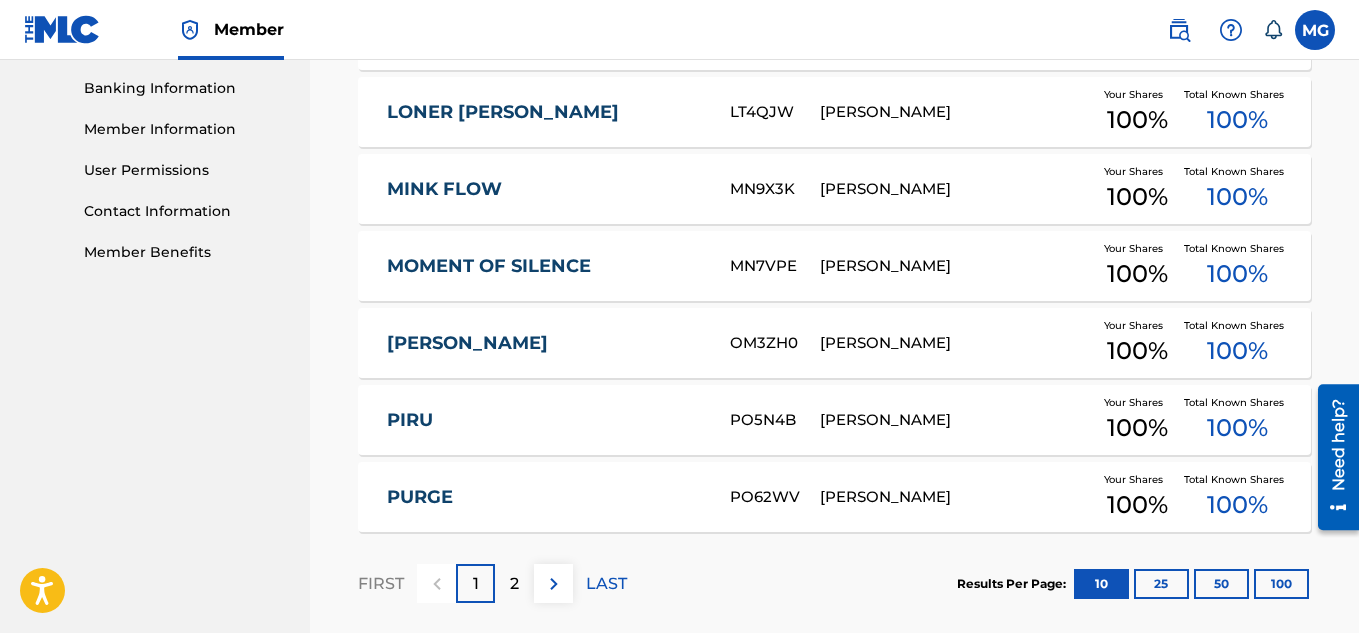 scroll, scrollTop: 880, scrollLeft: 0, axis: vertical 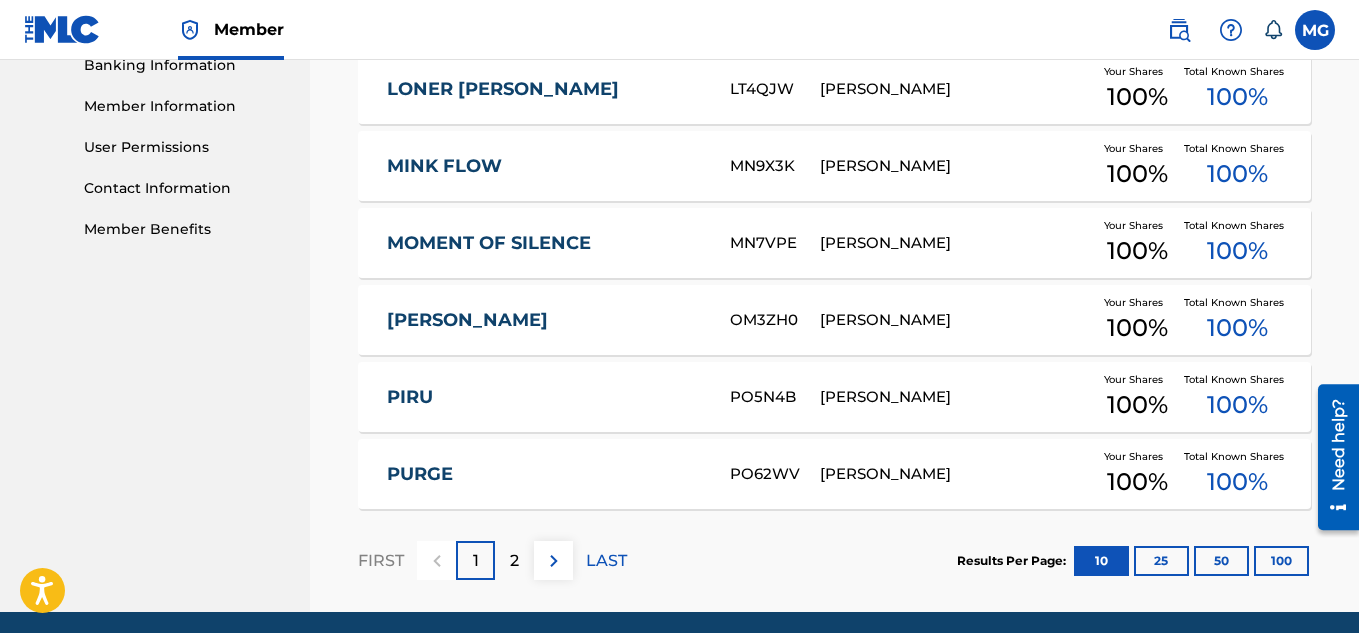 click at bounding box center (554, 561) 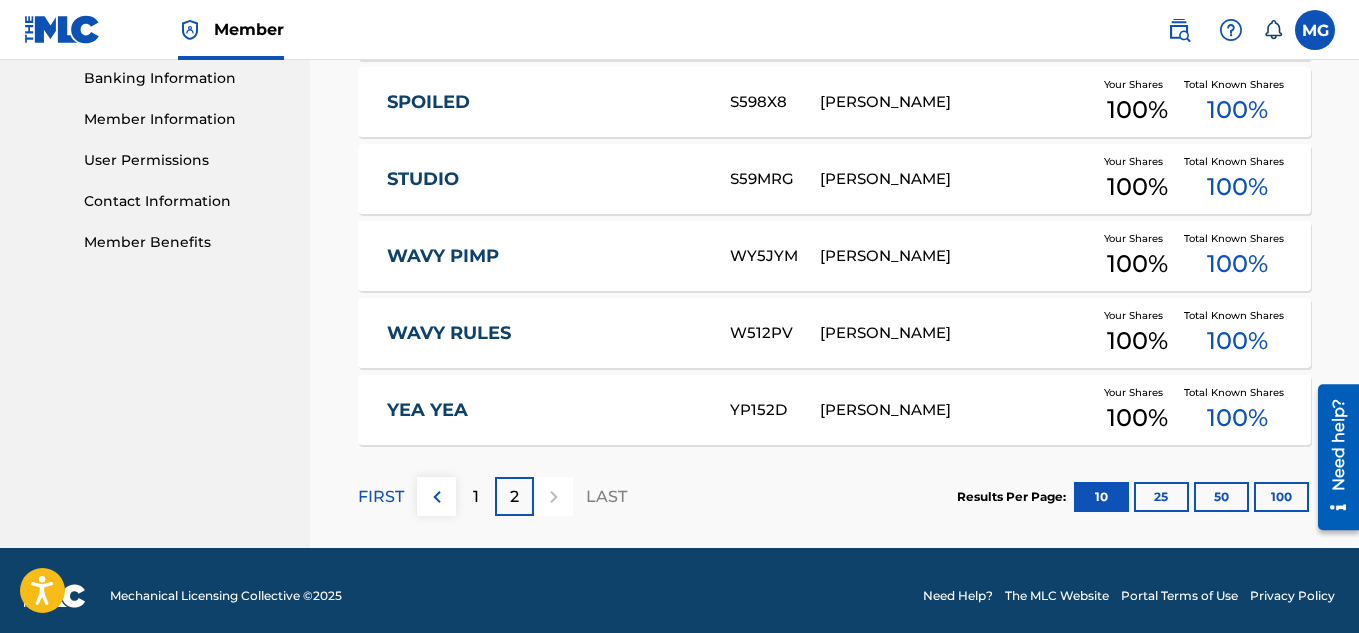scroll, scrollTop: 878, scrollLeft: 0, axis: vertical 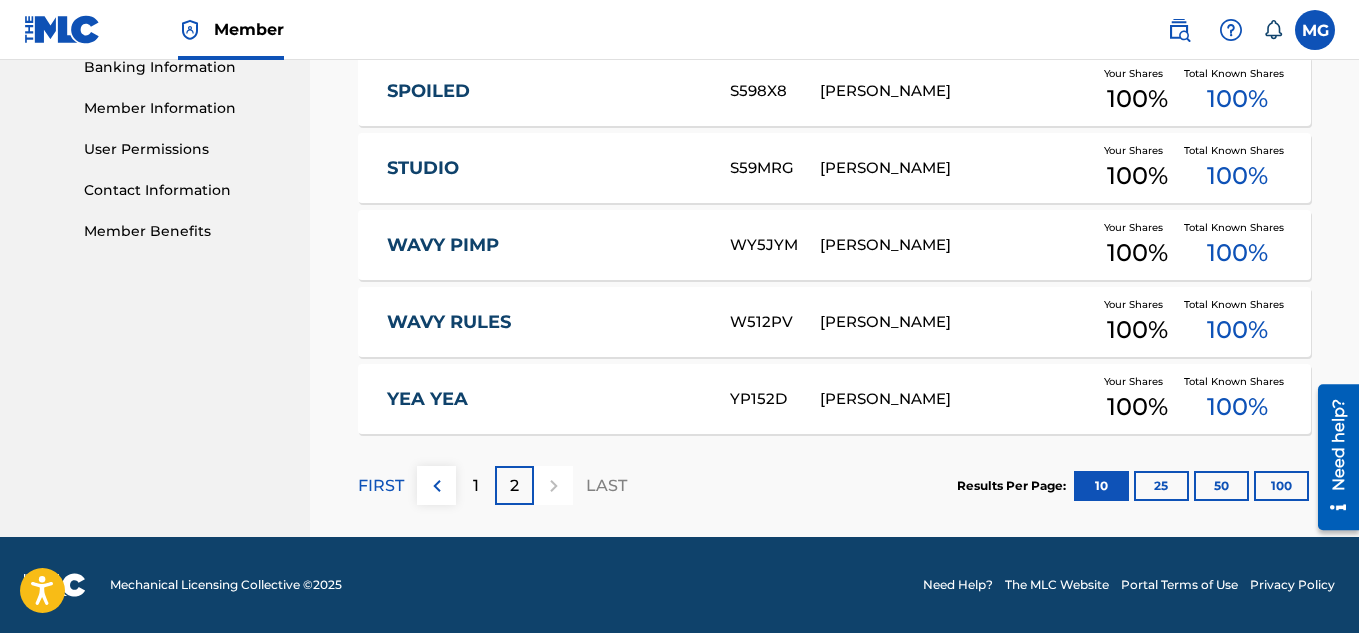 click on "LAST" at bounding box center (606, 486) 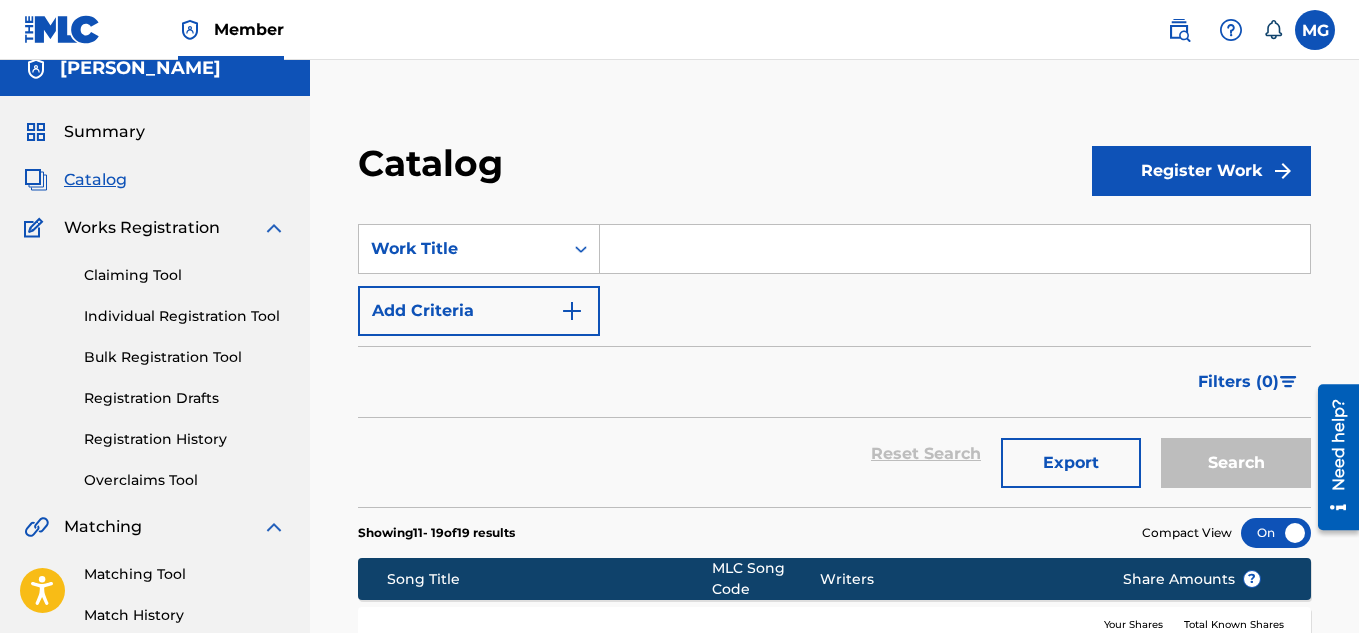 scroll, scrollTop: 0, scrollLeft: 0, axis: both 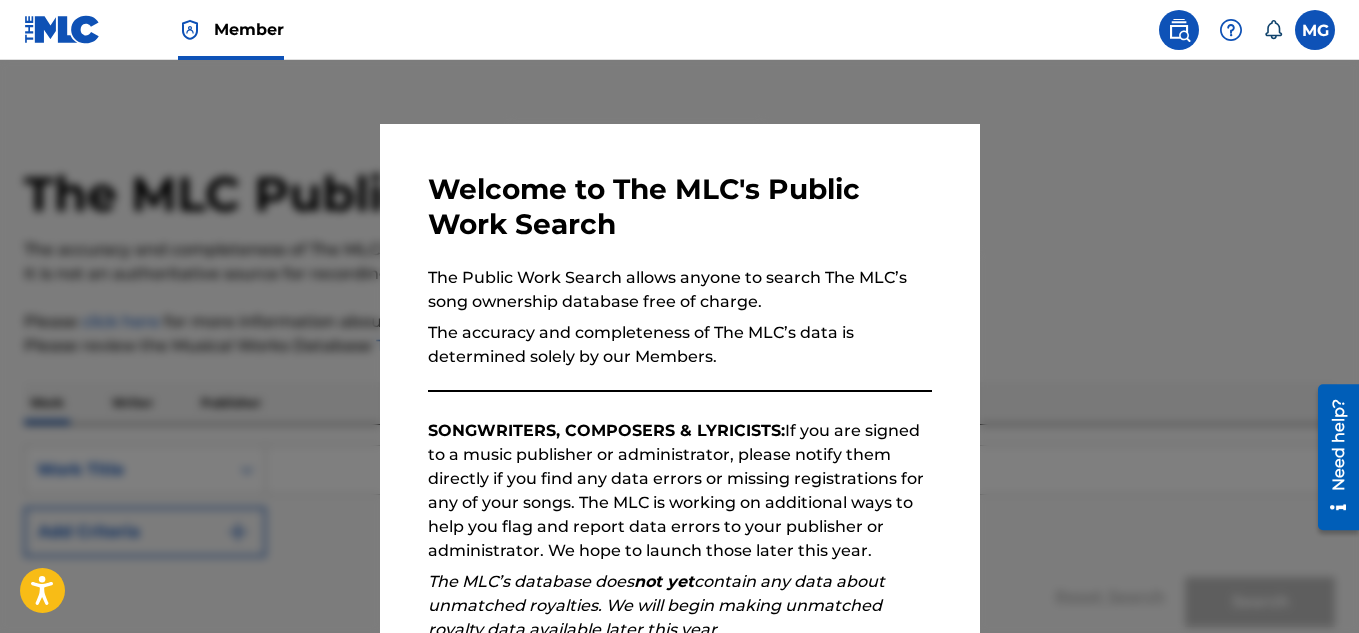 click at bounding box center [679, 376] 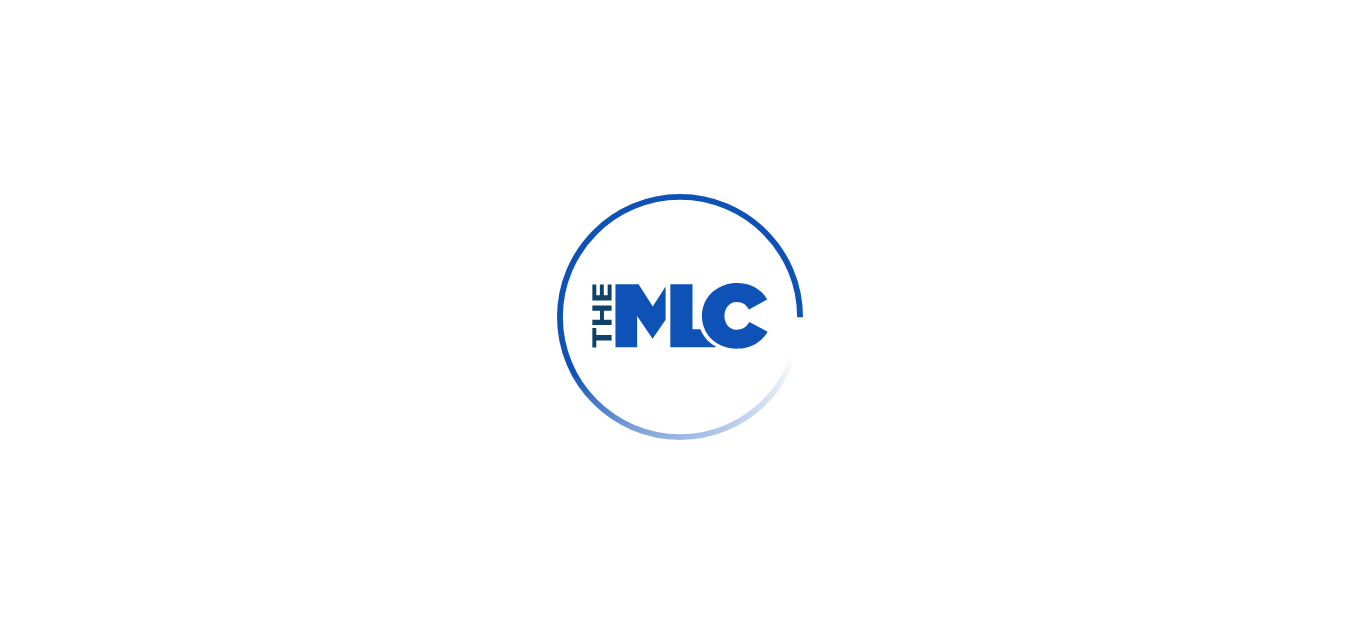 scroll, scrollTop: 0, scrollLeft: 0, axis: both 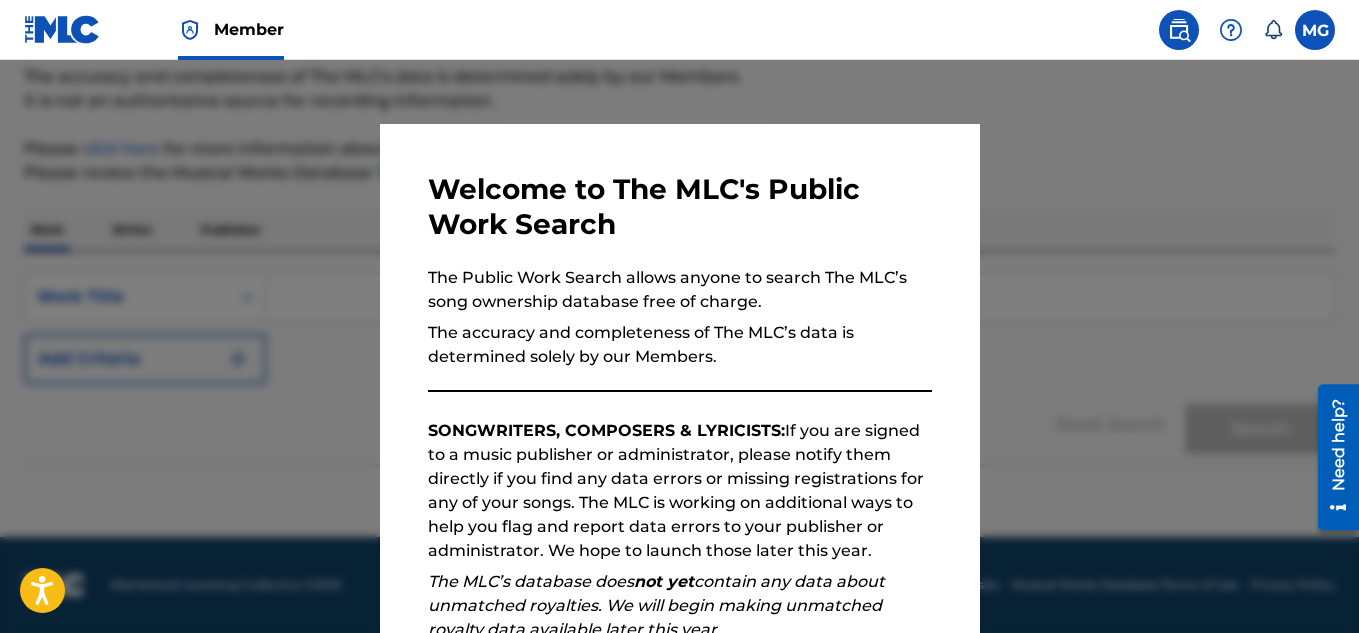 click at bounding box center [679, 376] 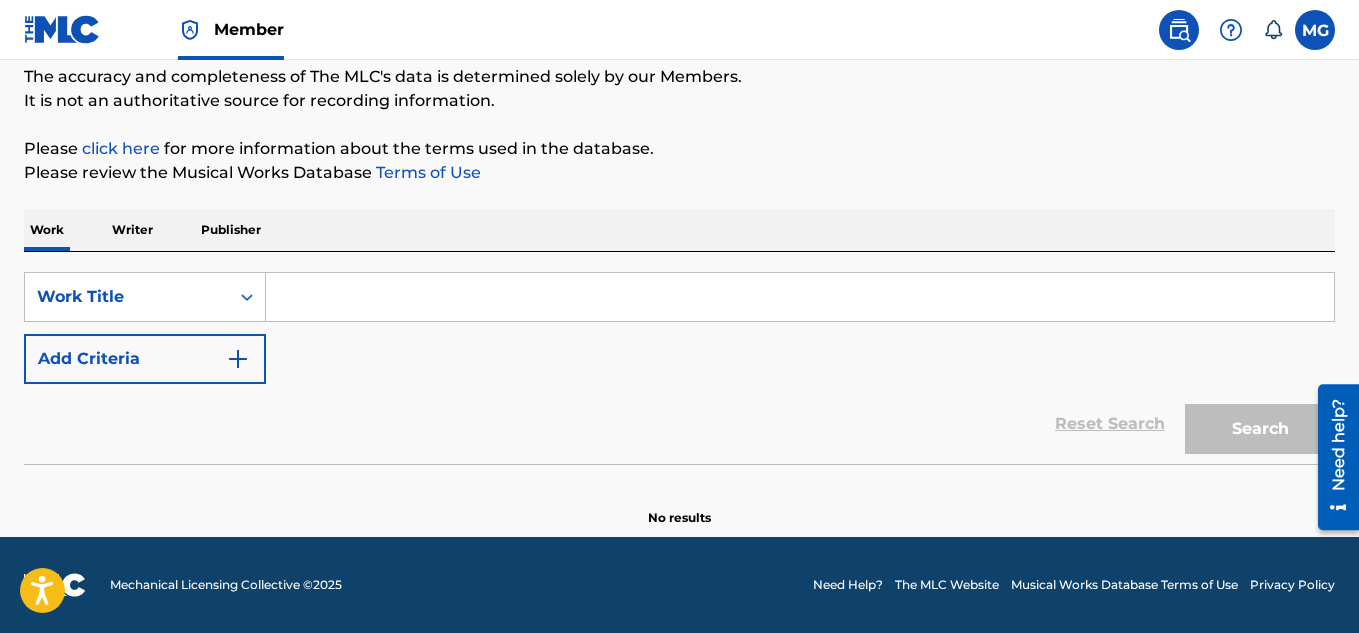 click at bounding box center [800, 297] 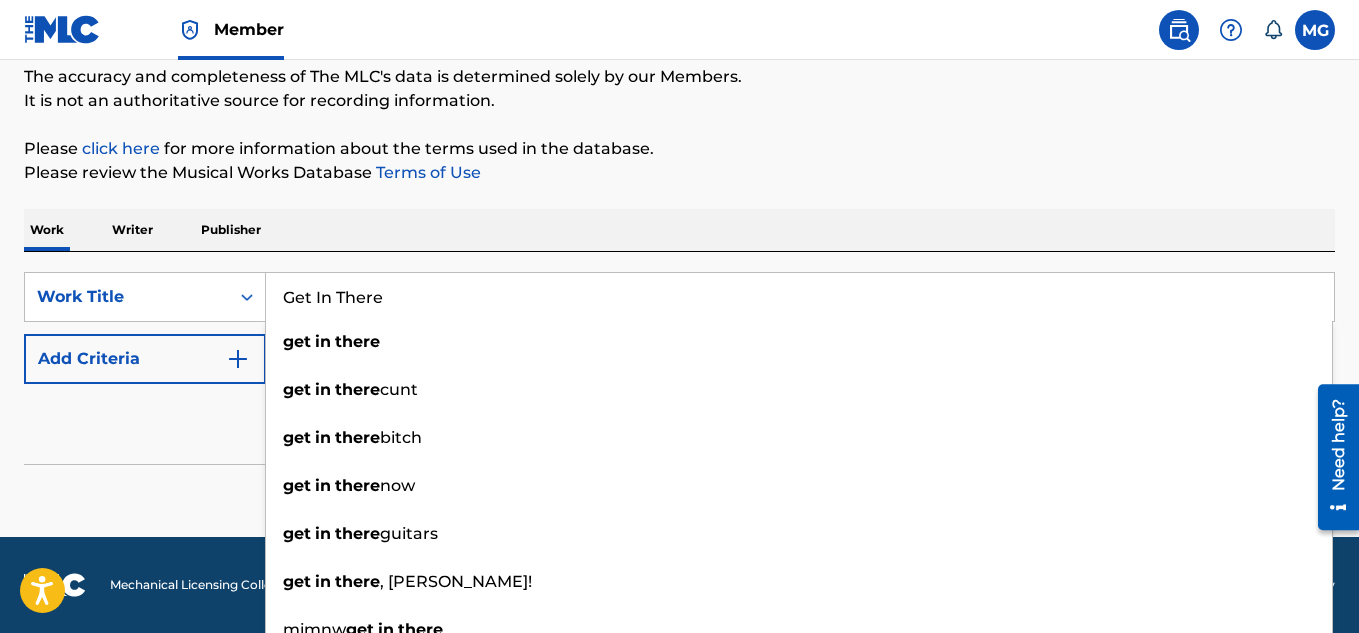 type on "Get In There" 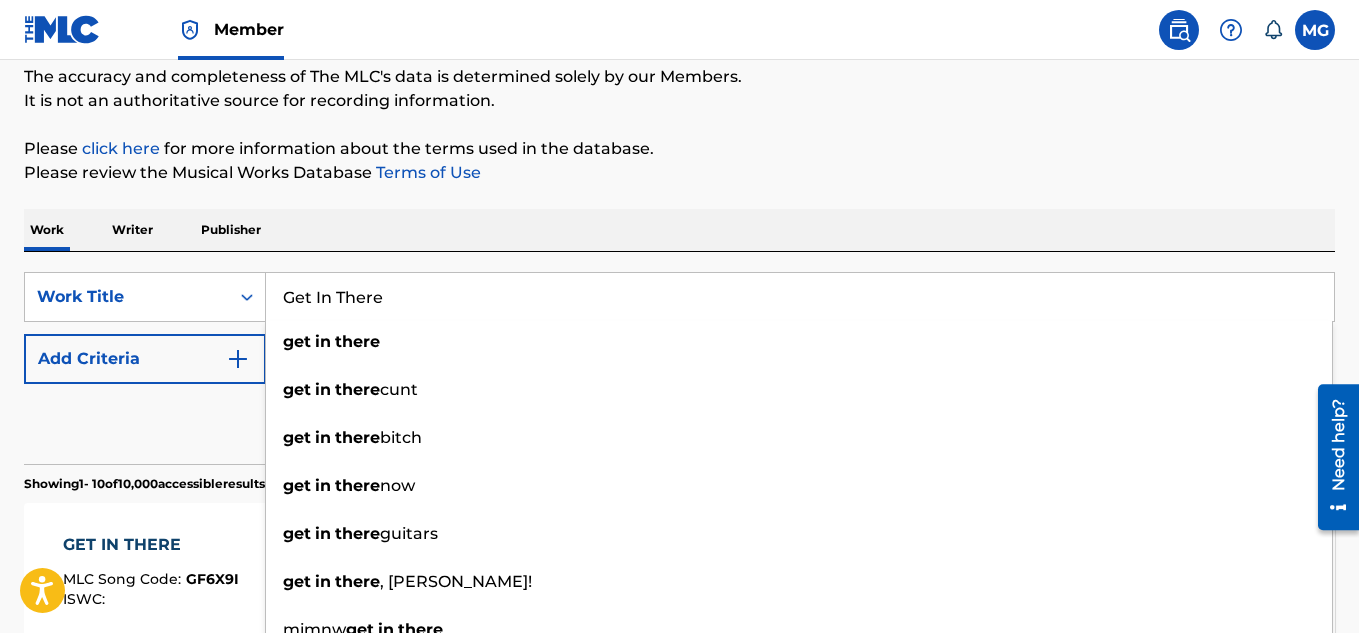 click on "Get In There" at bounding box center (800, 297) 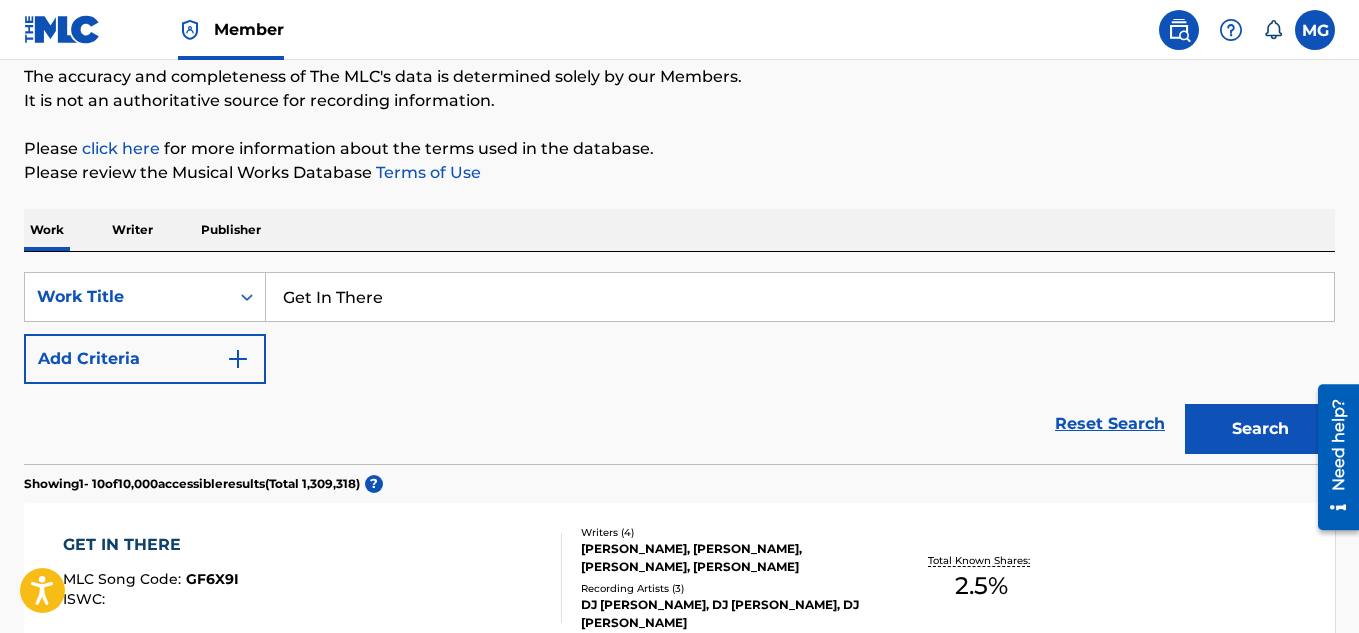 click on "The MLC Public Work Search The accuracy and completeness of The MLC's data is determined solely by our Members. It is not an authoritative source for recording information. Please   click here   for more information about the terms used in the database. Please review the Musical Works Database   Terms of Use Work Writer Publisher SearchWithCriteria2903065e-962c-4d09-a104-ea50c8be91d8 Work Title Get In There Add Criteria Reset Search Search Showing  1  -   10  of  10,000  accessible  results  (Total   1,309,318 ) ? GET IN THERE MLC Song Code : GF6X9I ISWC : Writers ( 4 ) [PERSON_NAME], [PERSON_NAME], [PERSON_NAME], [PERSON_NAME] Recording Artists ( 3 ) DJ [PERSON_NAME], DJ [PERSON_NAME], DJ PLAE Total Known Shares: 2.5 % GET IN THERE MLC Song Code : GA5JBF ISWC : Writers ( 2 ) [PERSON_NAME], [PERSON_NAME] [PERSON_NAME] [PERSON_NAME] Recording Artists ( 12 ) LIL [PERSON_NAME] MR 5'3, [PERSON_NAME] MR 5'3, [PERSON_NAME] MR 5'3, [PERSON_NAME] MR 5'3, [PERSON_NAME] MR 5'3 Total Known Shares: 100 % GET IN THERE MLC Song Code : GA1QIT ISWC : 2 ) 7" at bounding box center [679, 1053] 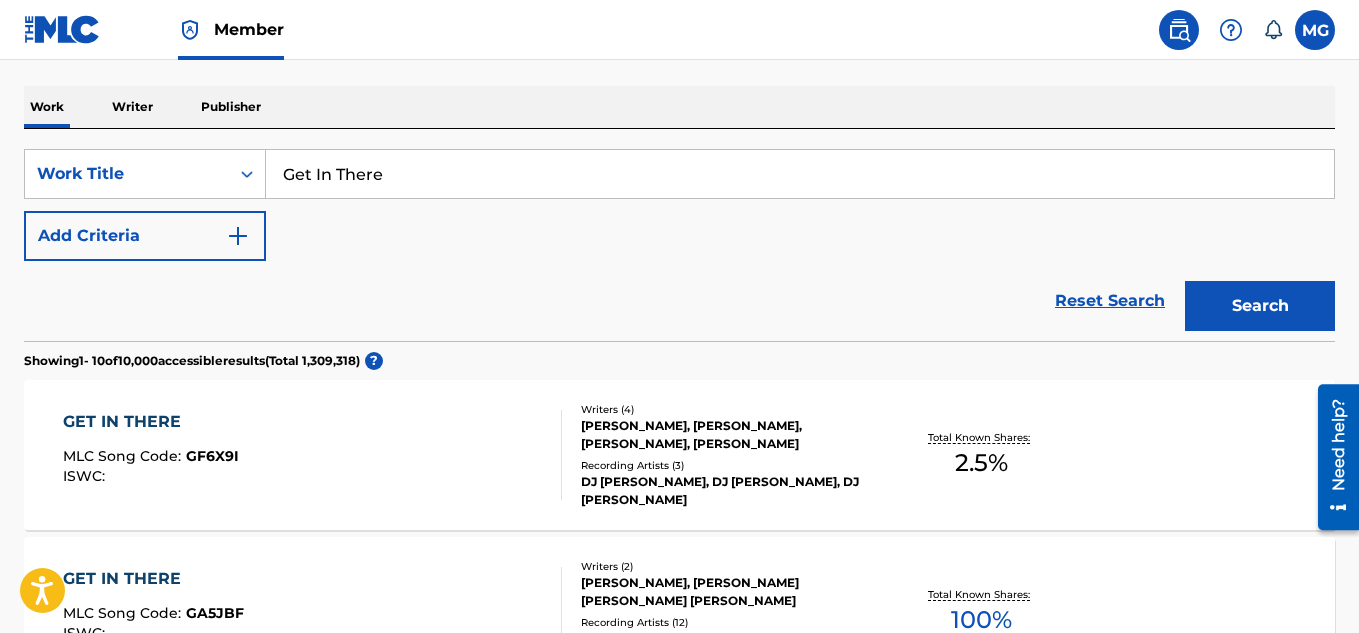 scroll, scrollTop: 293, scrollLeft: 0, axis: vertical 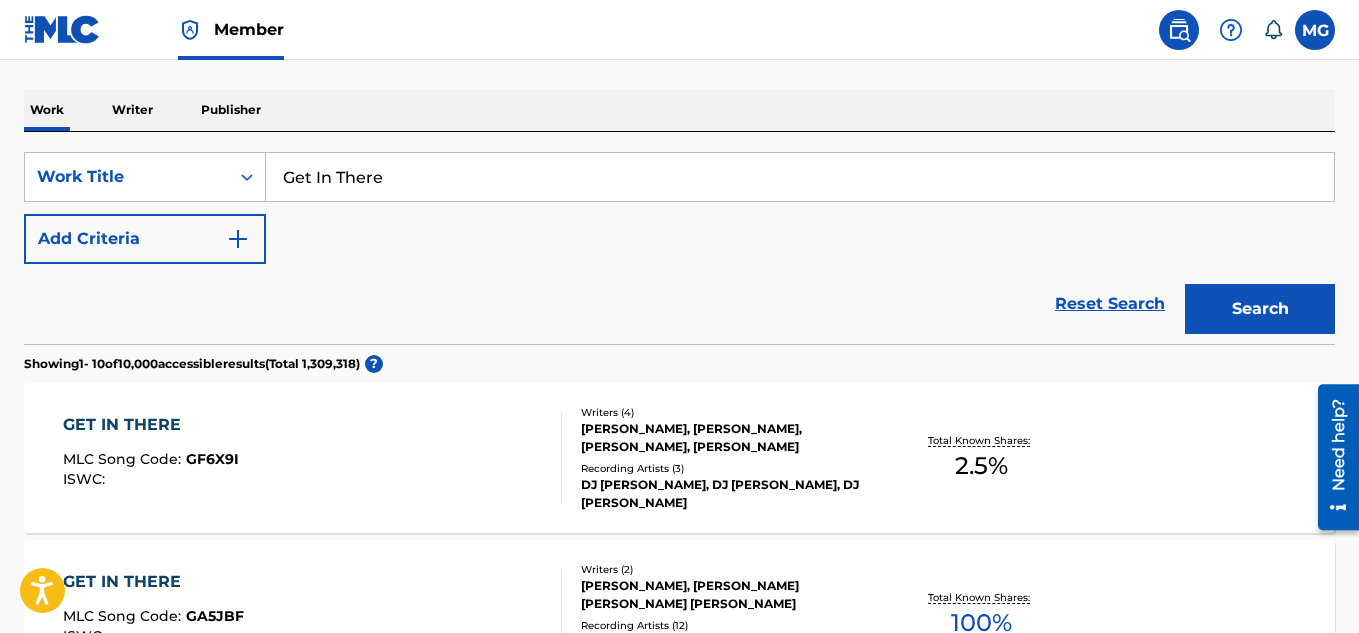 click at bounding box center (238, 239) 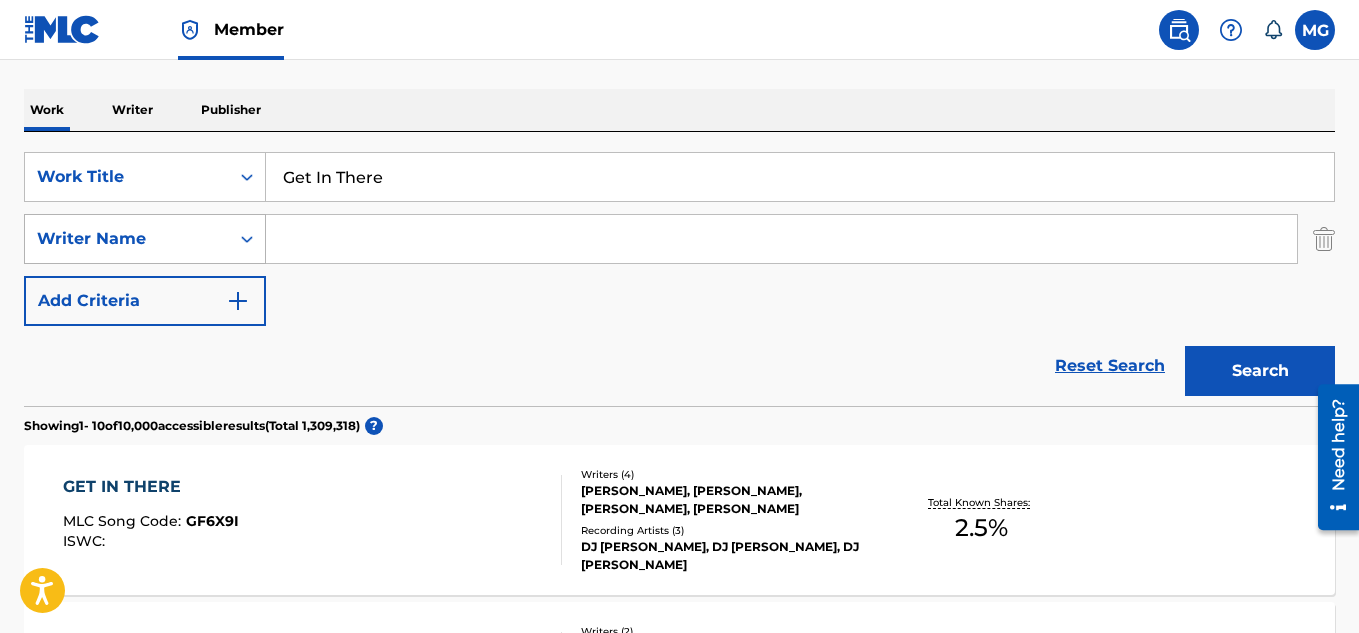 click at bounding box center [247, 239] 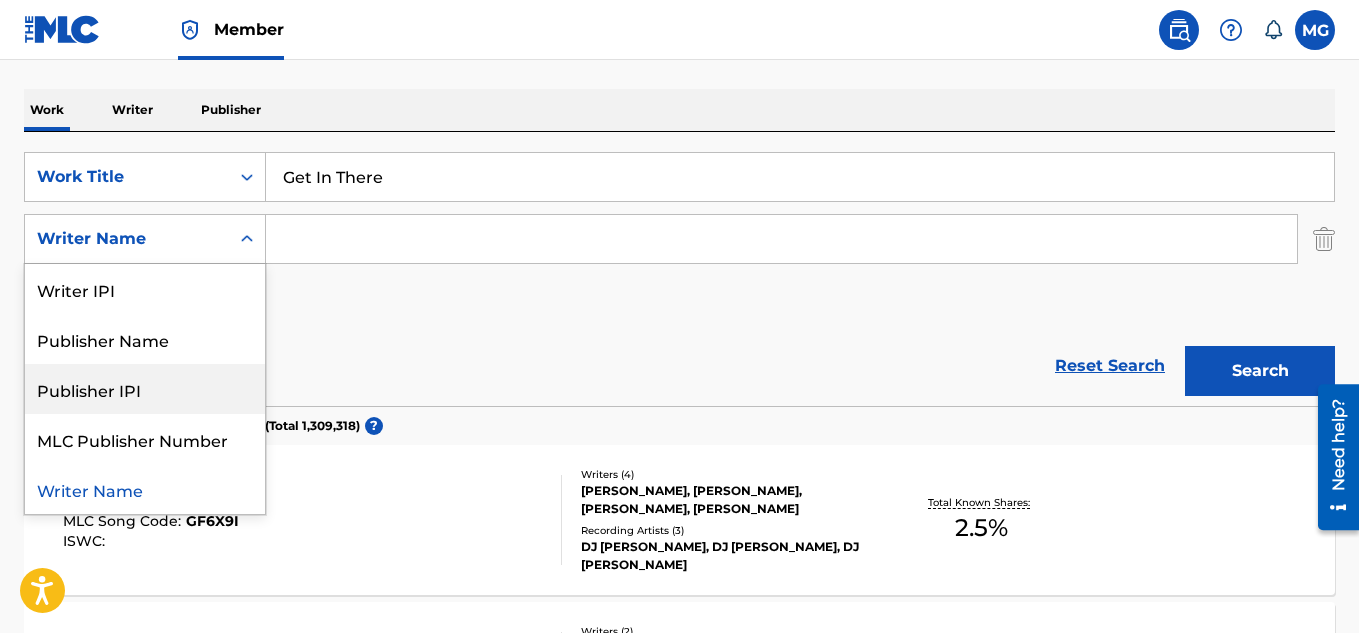 click at bounding box center (781, 239) 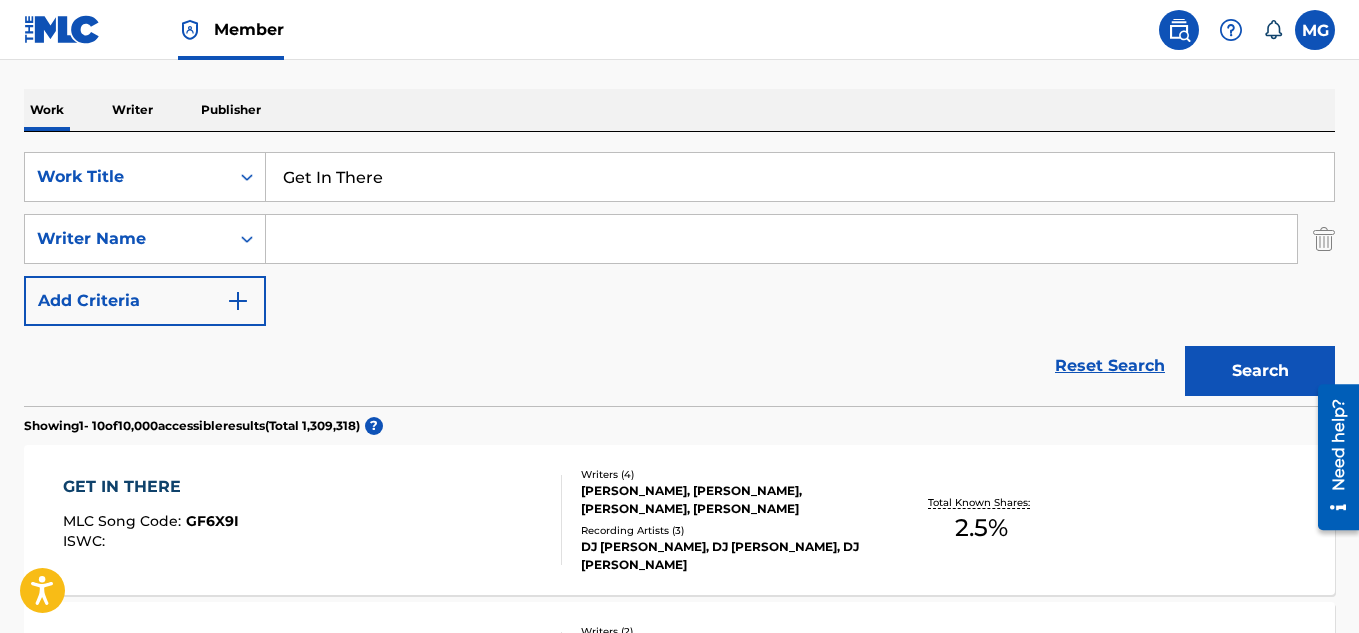 type on "[PERSON_NAME]" 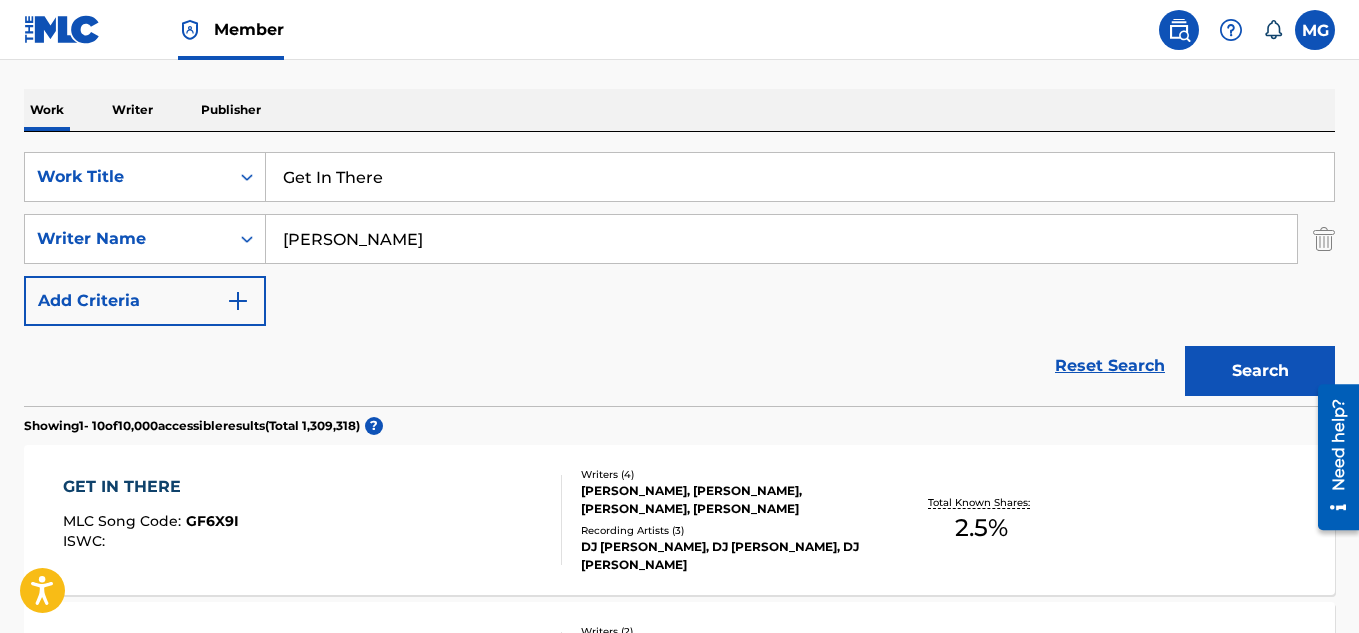 click on "Search" at bounding box center [1260, 371] 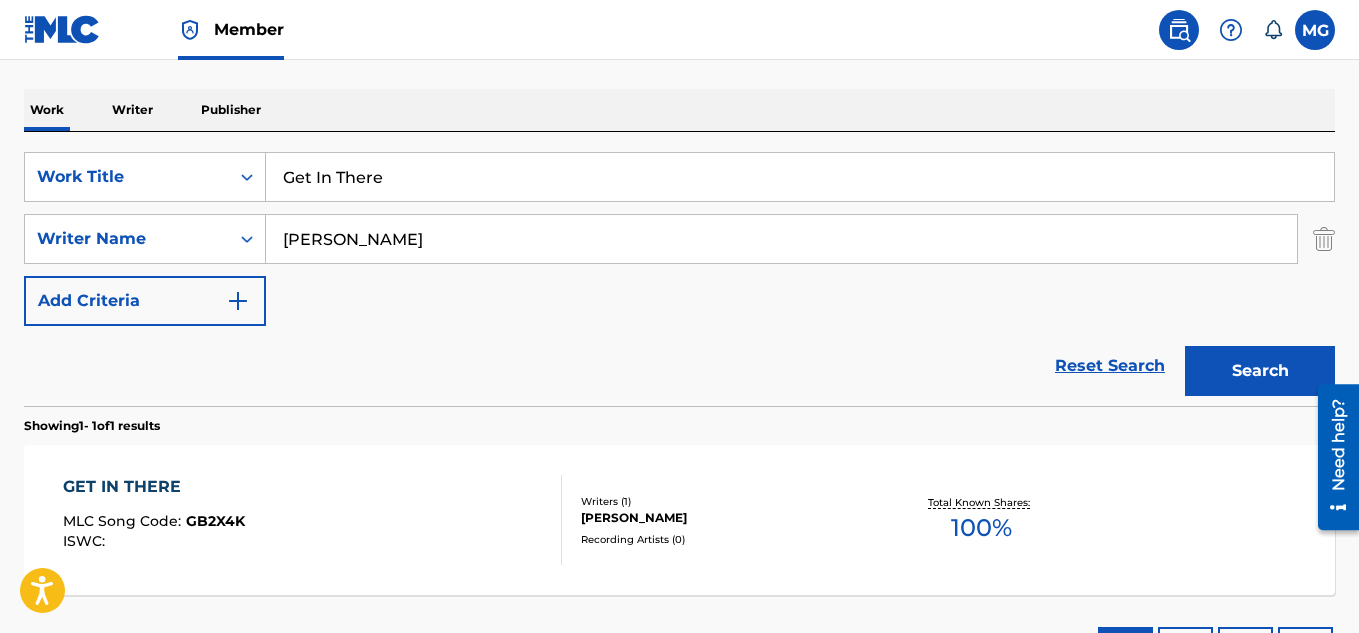 click on "Reset Search Search" at bounding box center [679, 366] 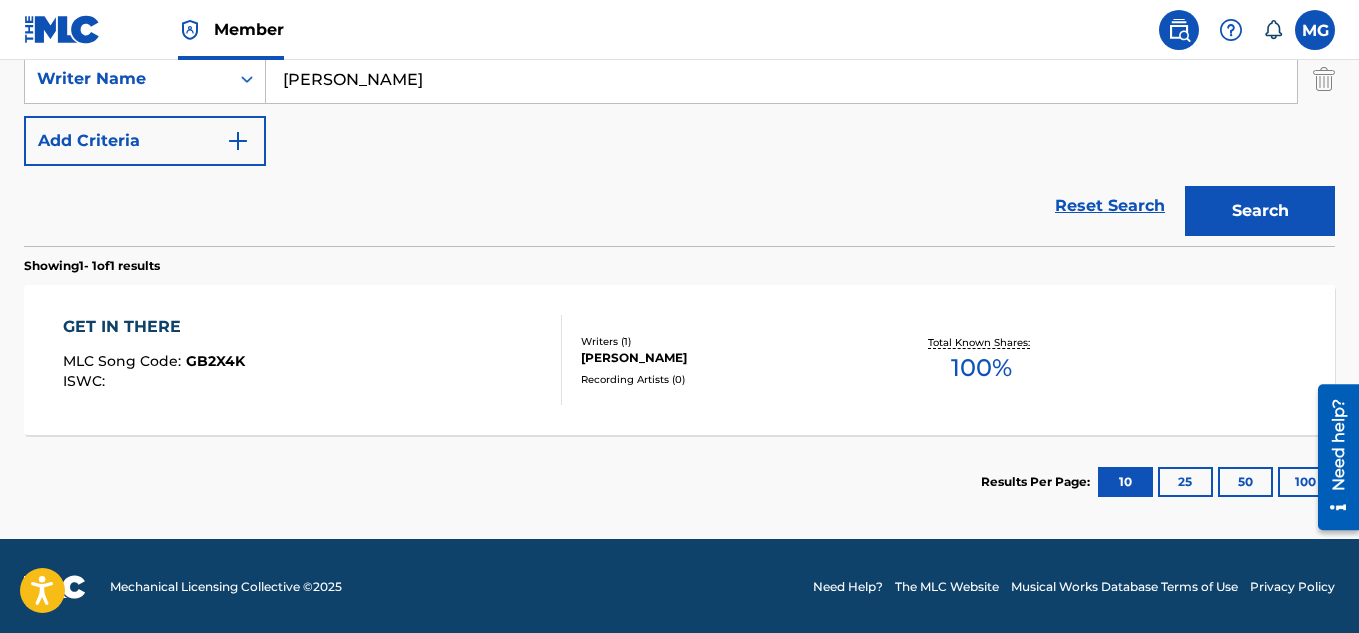 scroll, scrollTop: 455, scrollLeft: 0, axis: vertical 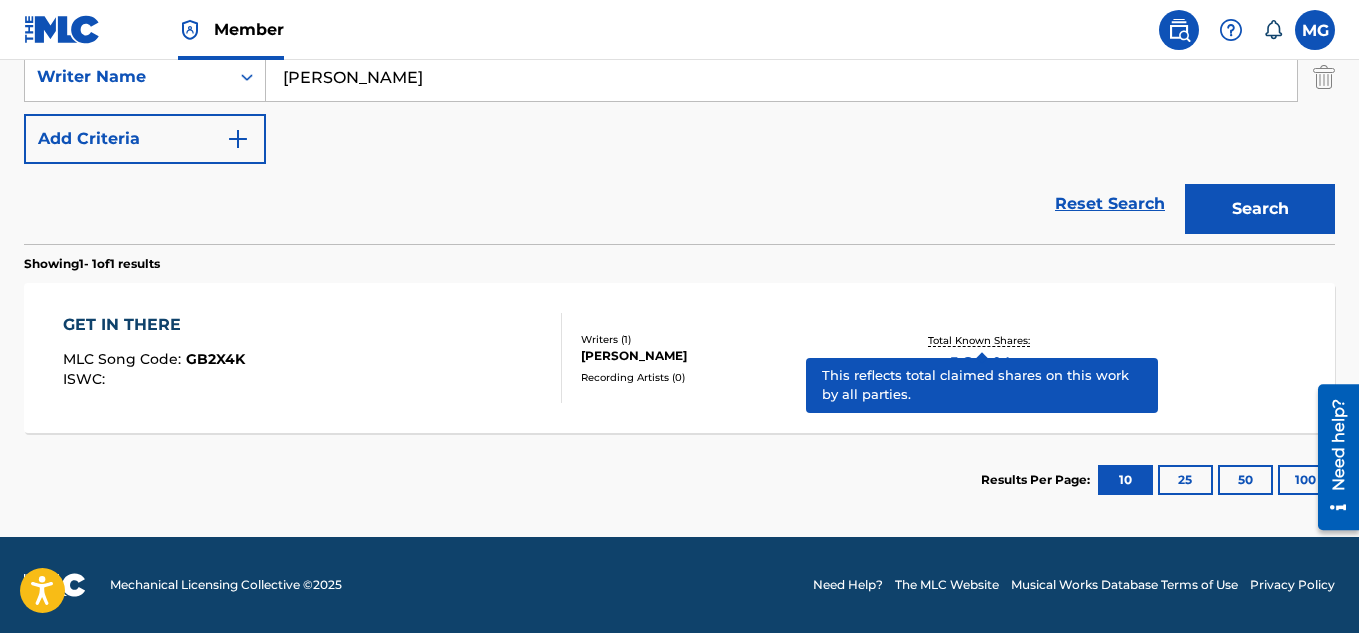click on "GET IN THERE MLC Song Code : GB2X4K ISWC :" at bounding box center (154, 358) 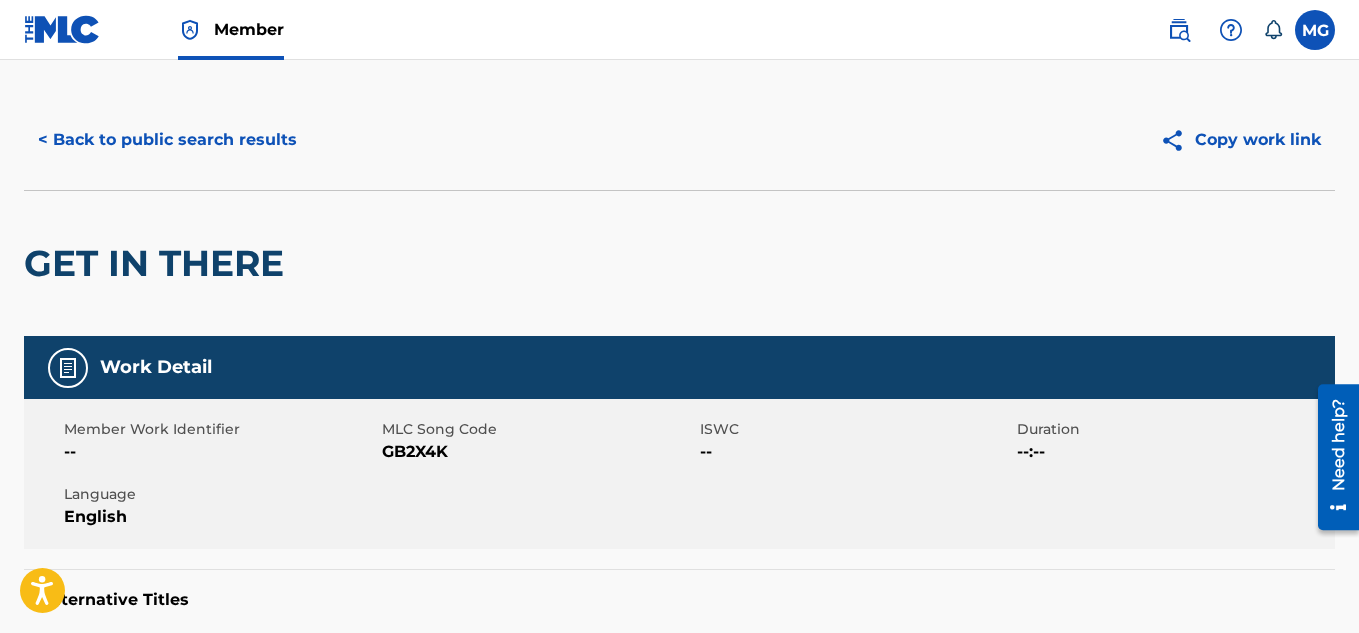 scroll, scrollTop: 0, scrollLeft: 0, axis: both 